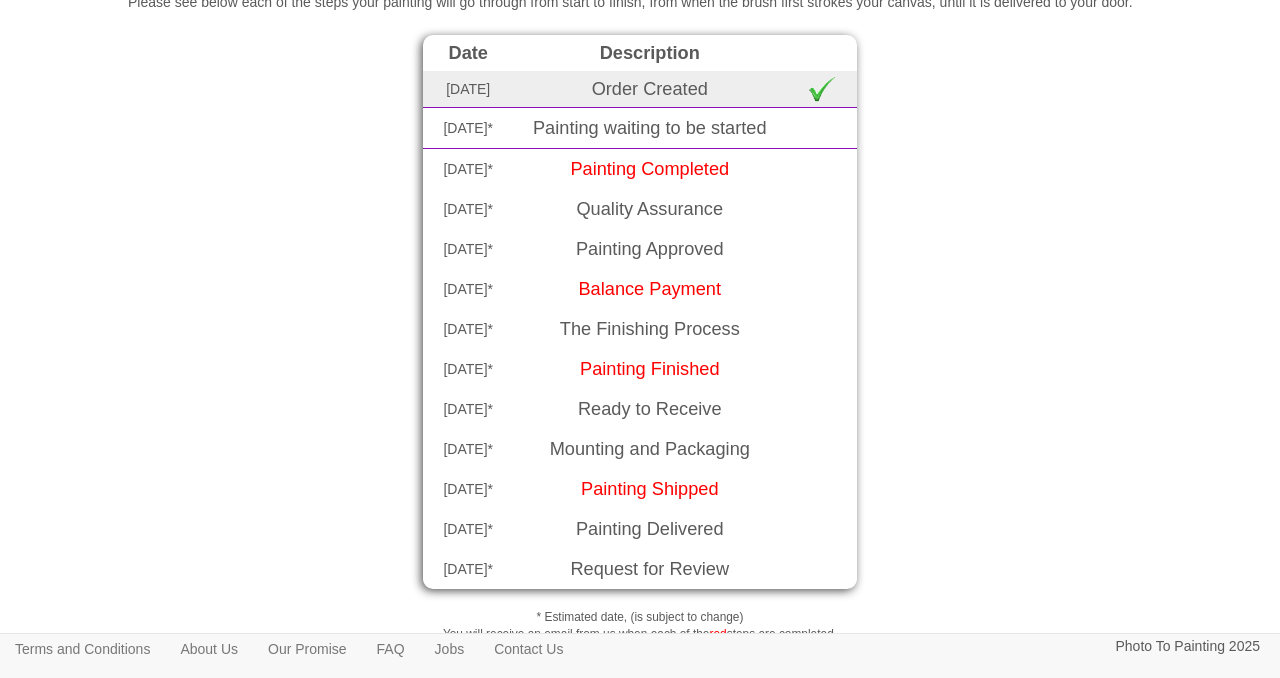 scroll, scrollTop: 0, scrollLeft: 0, axis: both 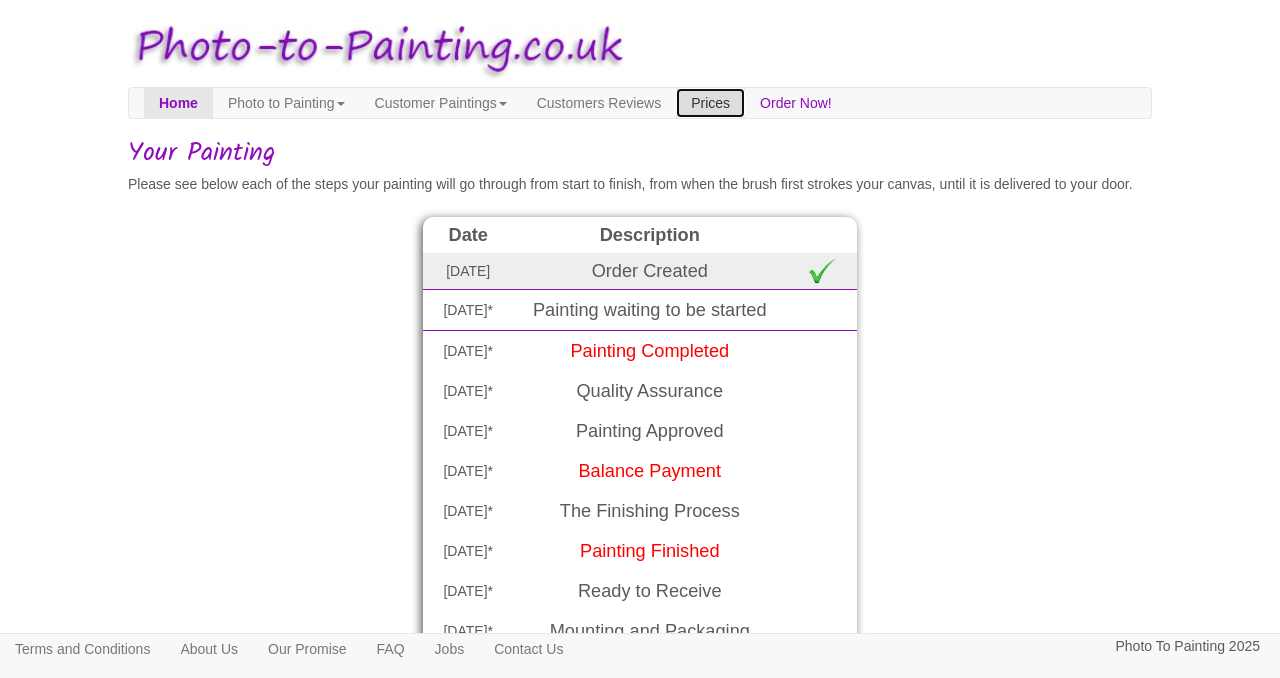 click on "Prices" at bounding box center (710, 103) 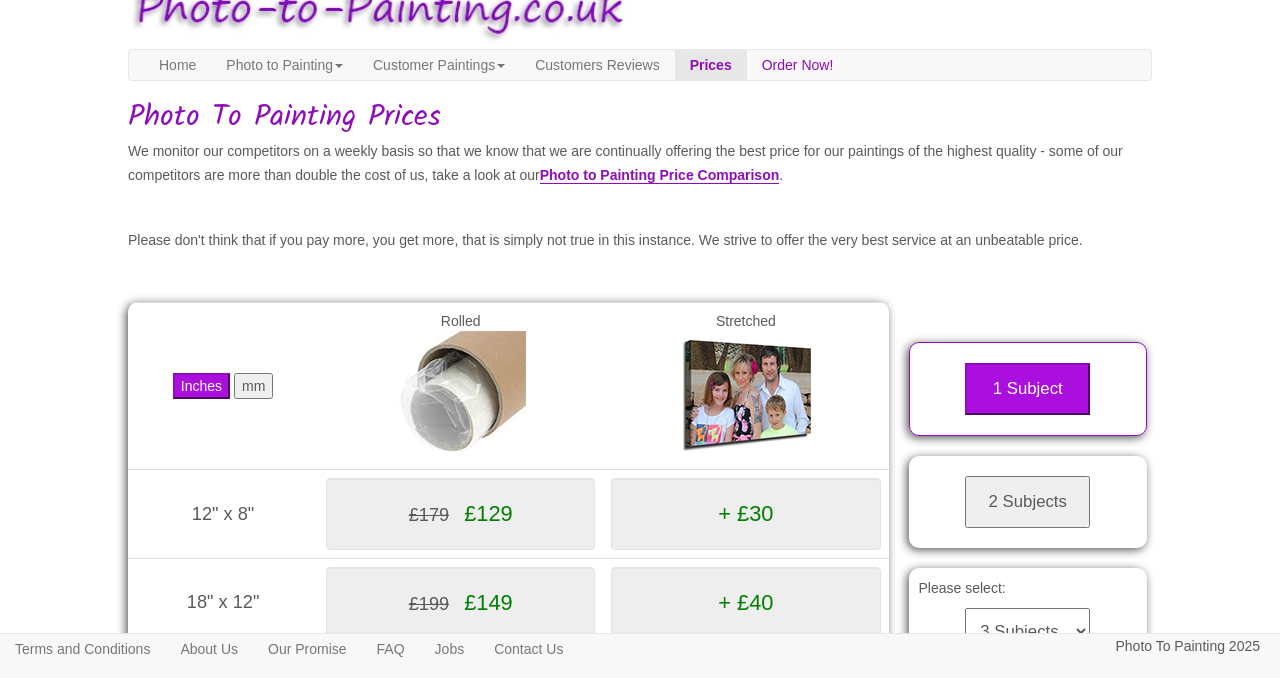scroll, scrollTop: 0, scrollLeft: 0, axis: both 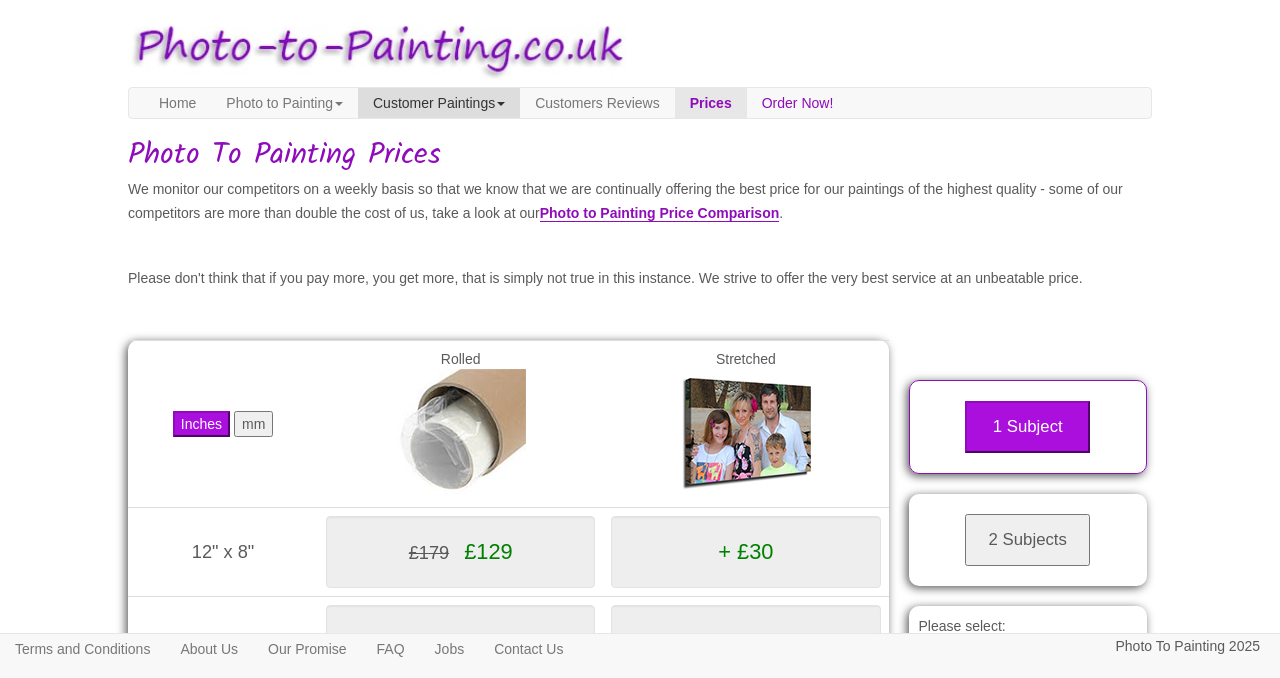 click on "Customer Paintings" at bounding box center (439, 103) 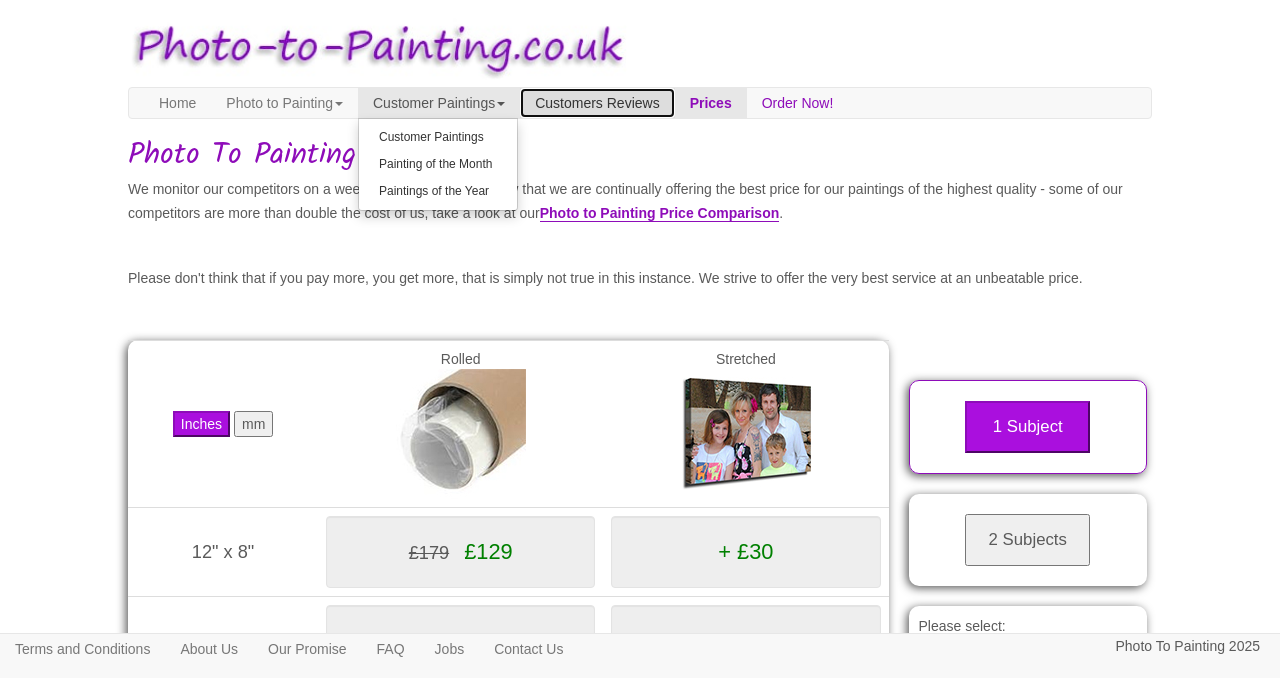 click on "Customers Reviews" at bounding box center (597, 103) 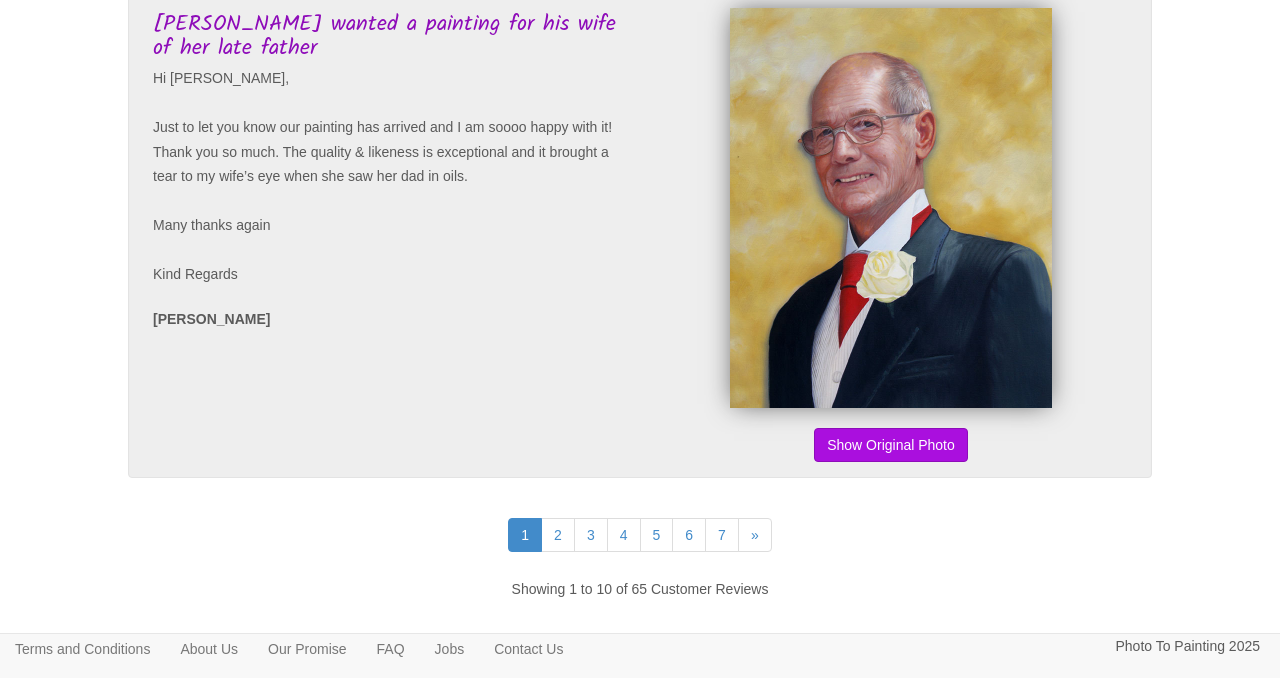 scroll, scrollTop: 4856, scrollLeft: 0, axis: vertical 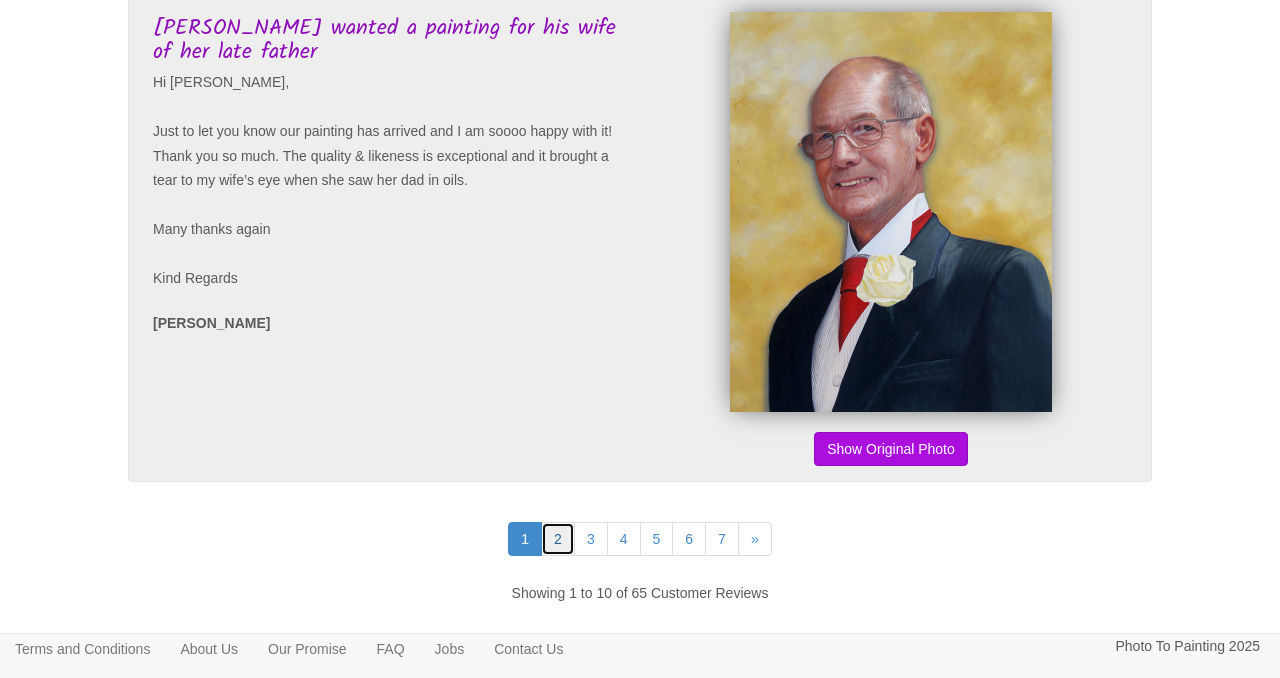 click on "2" at bounding box center [558, 539] 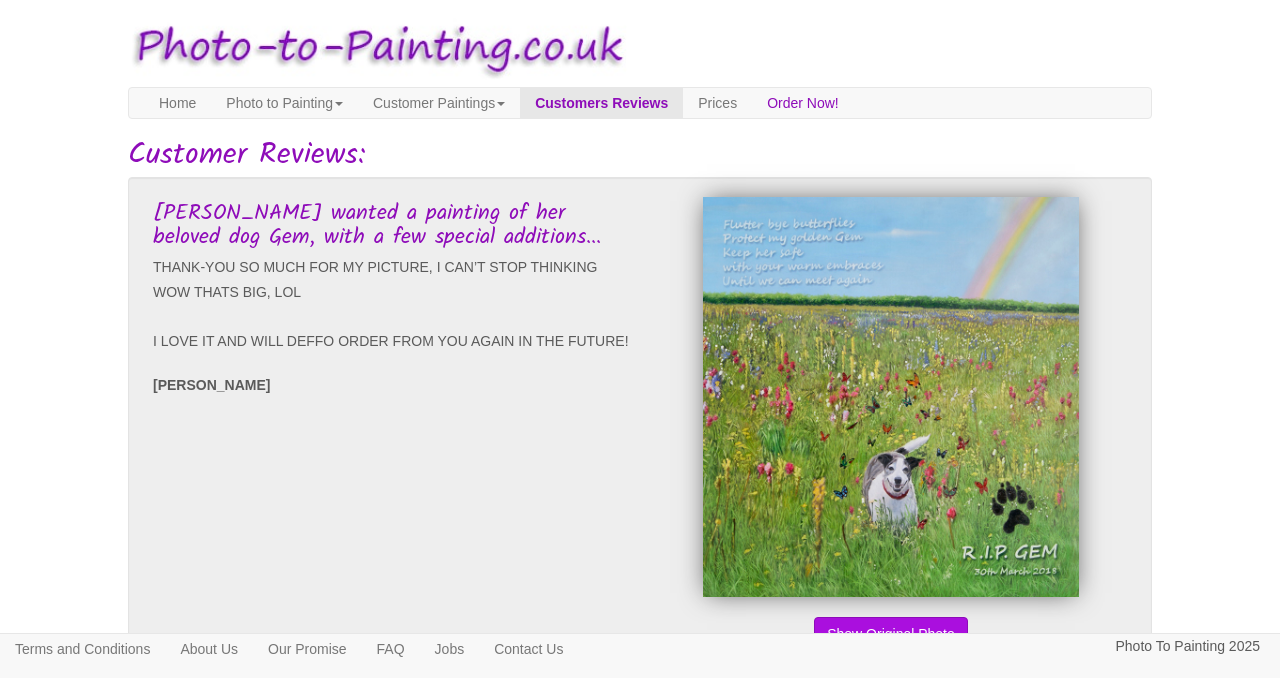 scroll, scrollTop: 162, scrollLeft: 0, axis: vertical 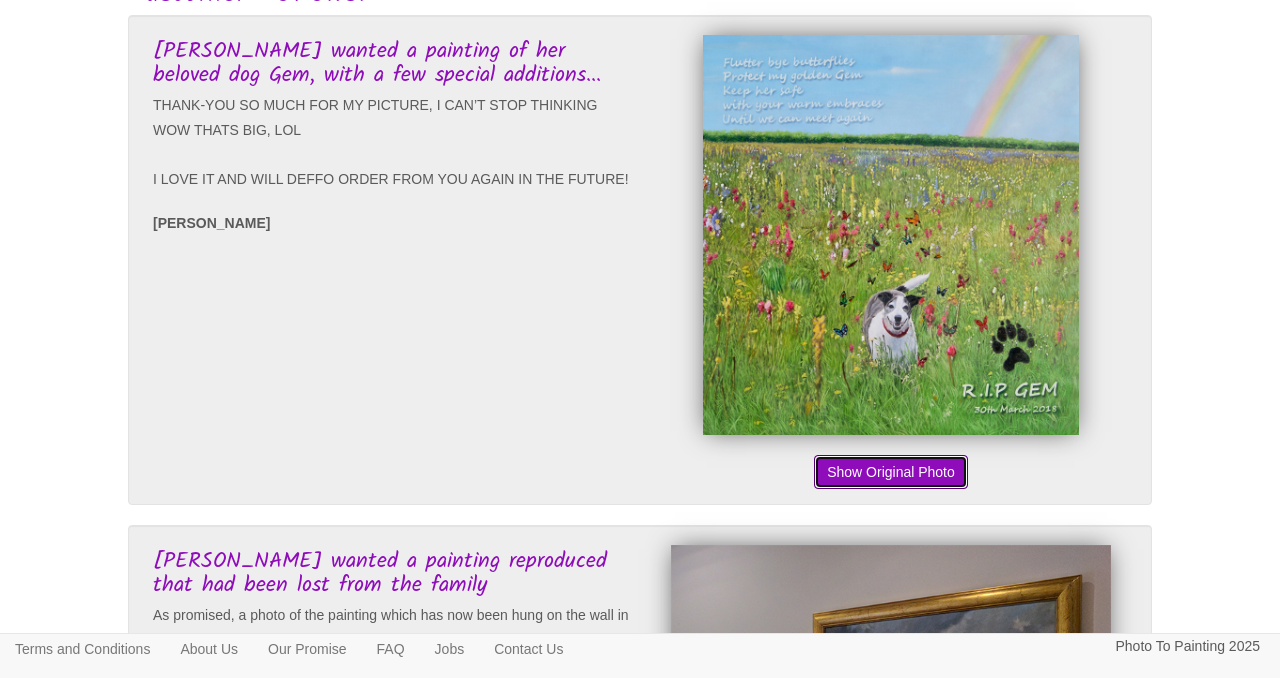 click on "Show Original Photo" at bounding box center [891, 472] 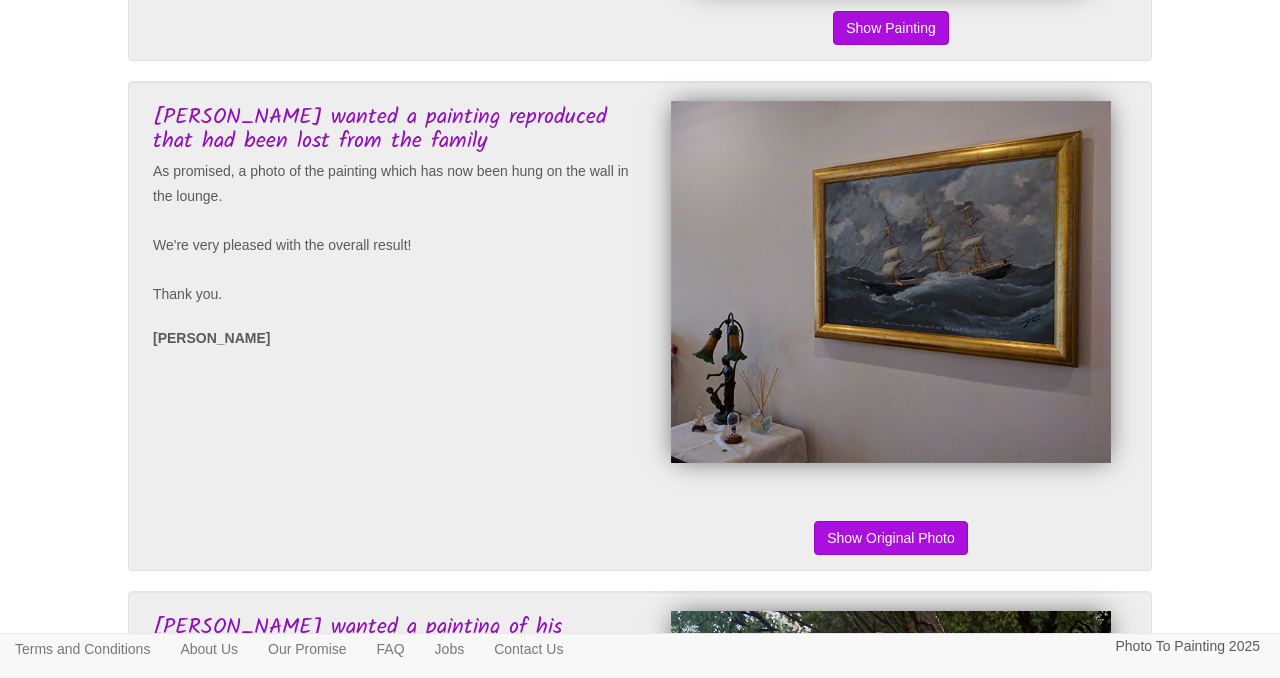 scroll, scrollTop: 613, scrollLeft: 0, axis: vertical 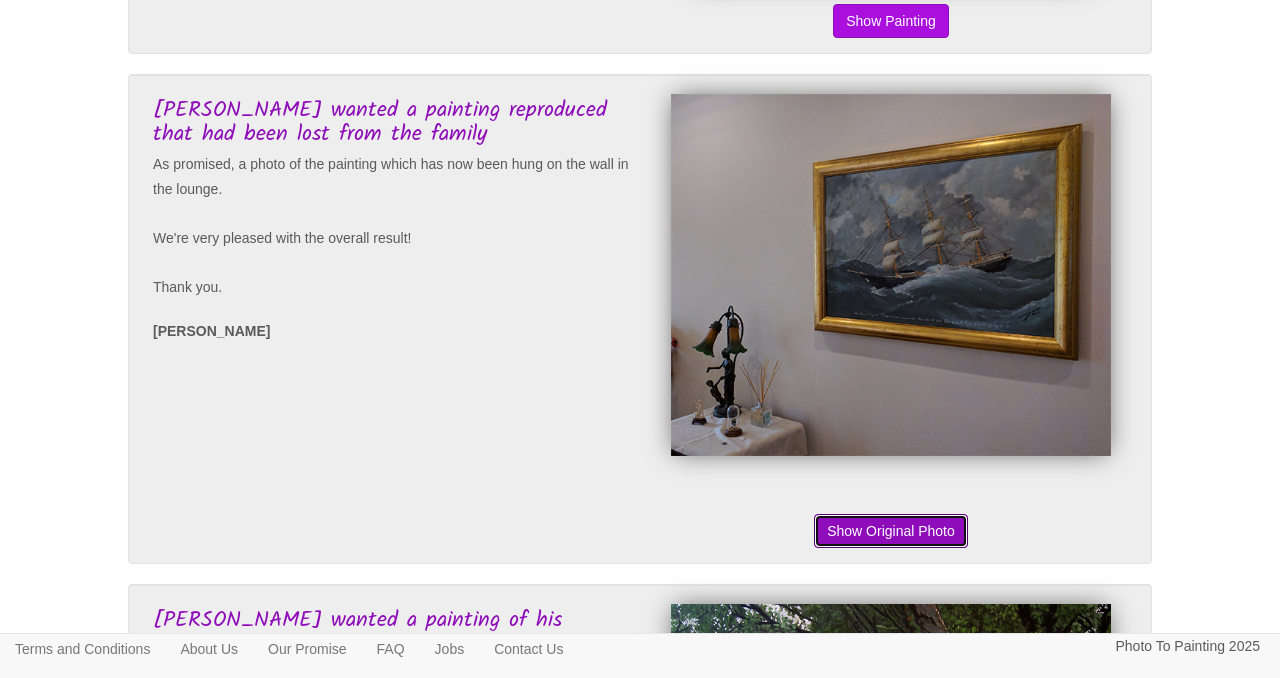 click on "Show Original Photo" at bounding box center (891, 531) 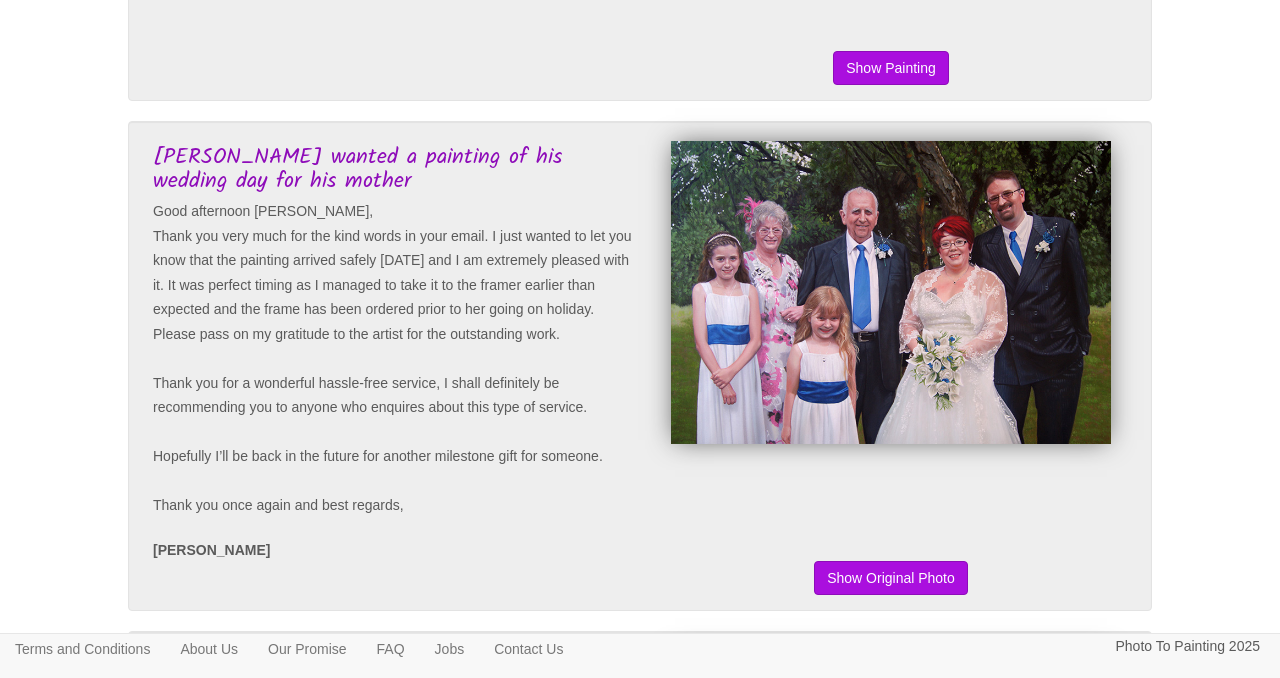 scroll, scrollTop: 1115, scrollLeft: 0, axis: vertical 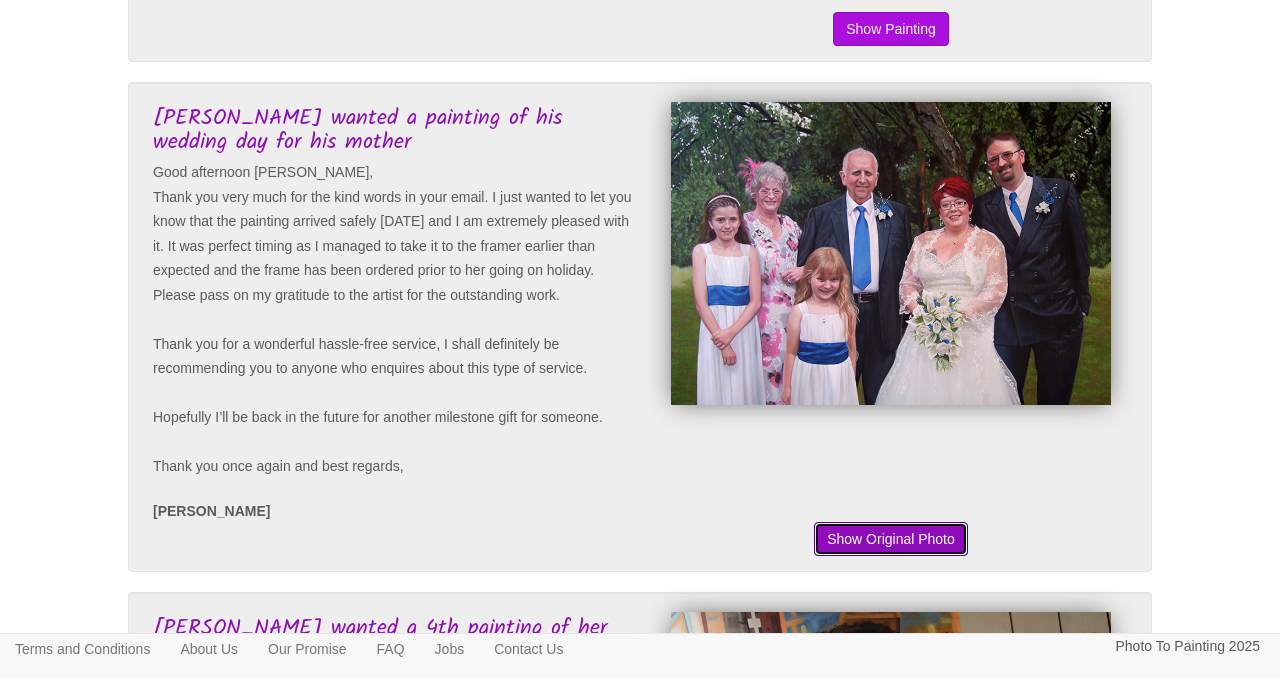 click on "Show Original Photo" at bounding box center [891, 539] 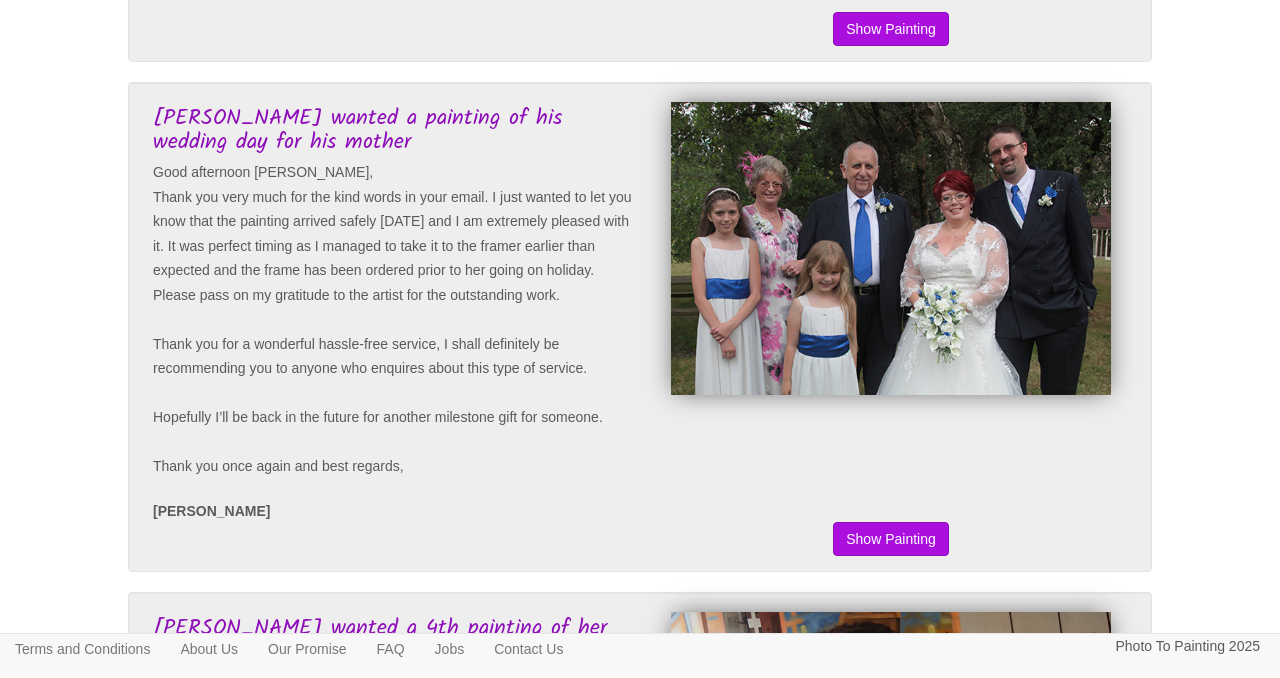 click on "Show Original Photo" at bounding box center (891, 539) 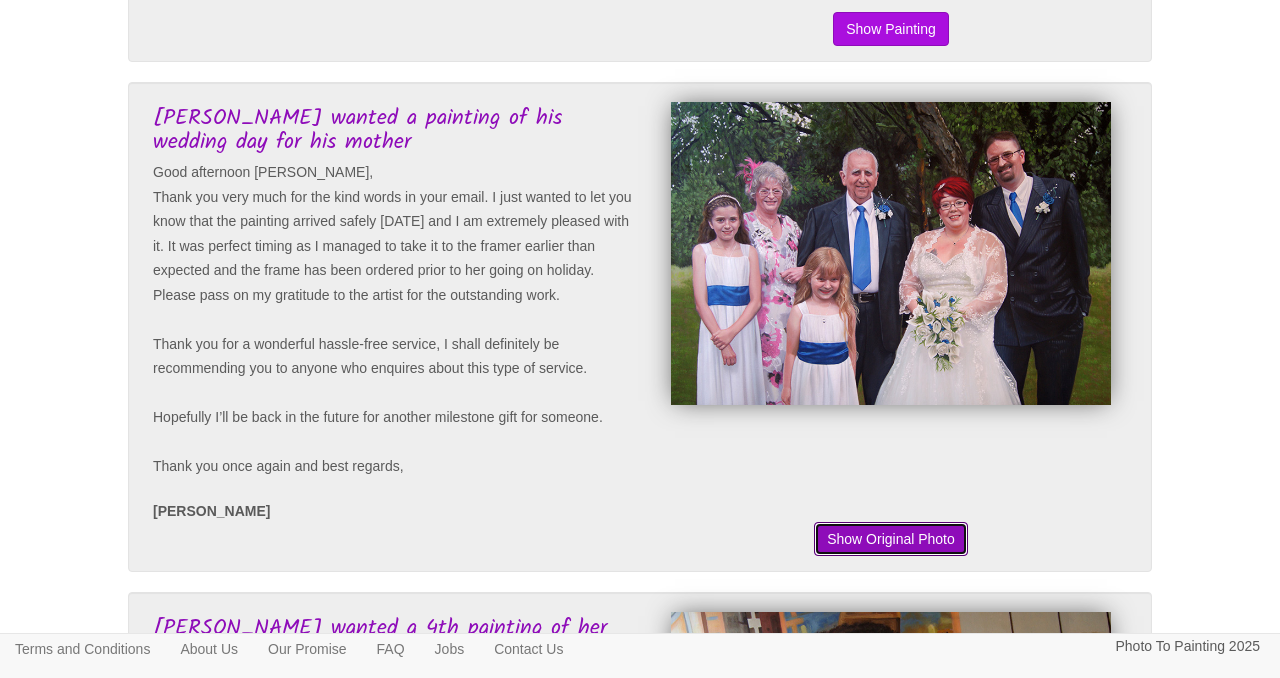 click on "Show Original Photo" at bounding box center (891, 539) 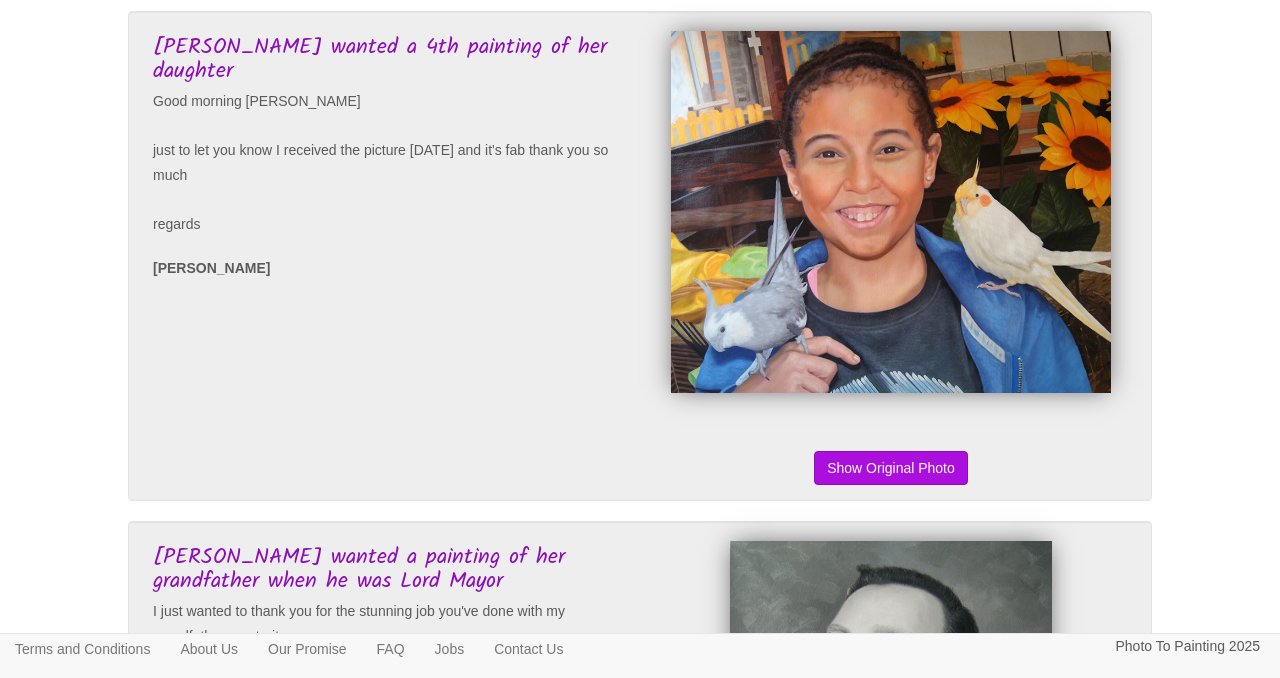 scroll, scrollTop: 1699, scrollLeft: 0, axis: vertical 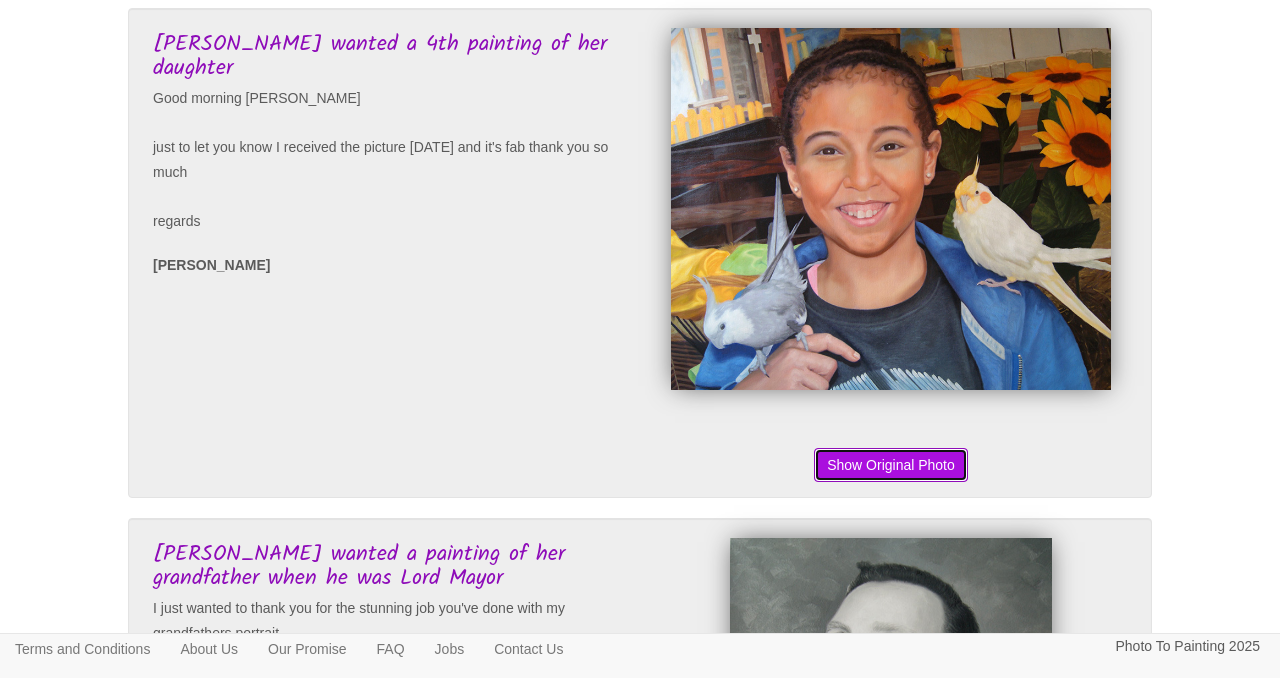 click on "Show Original Photo" at bounding box center (891, 465) 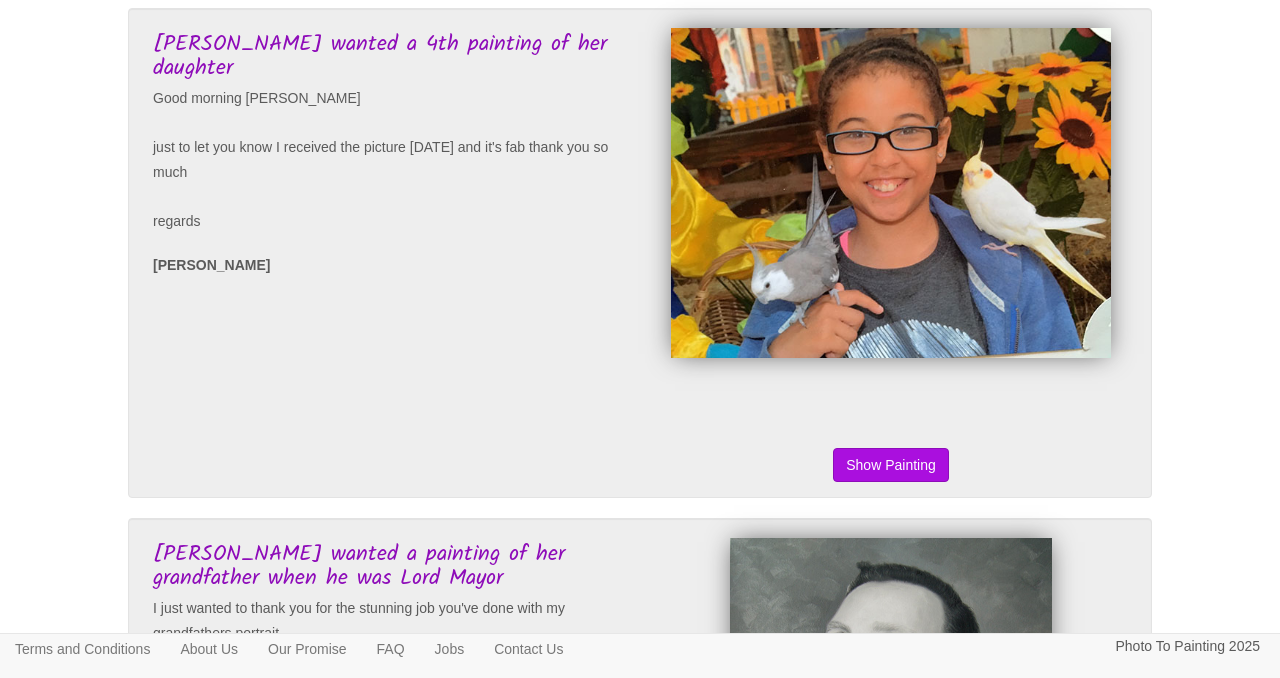 click on "Show Original Photo" at bounding box center [891, 465] 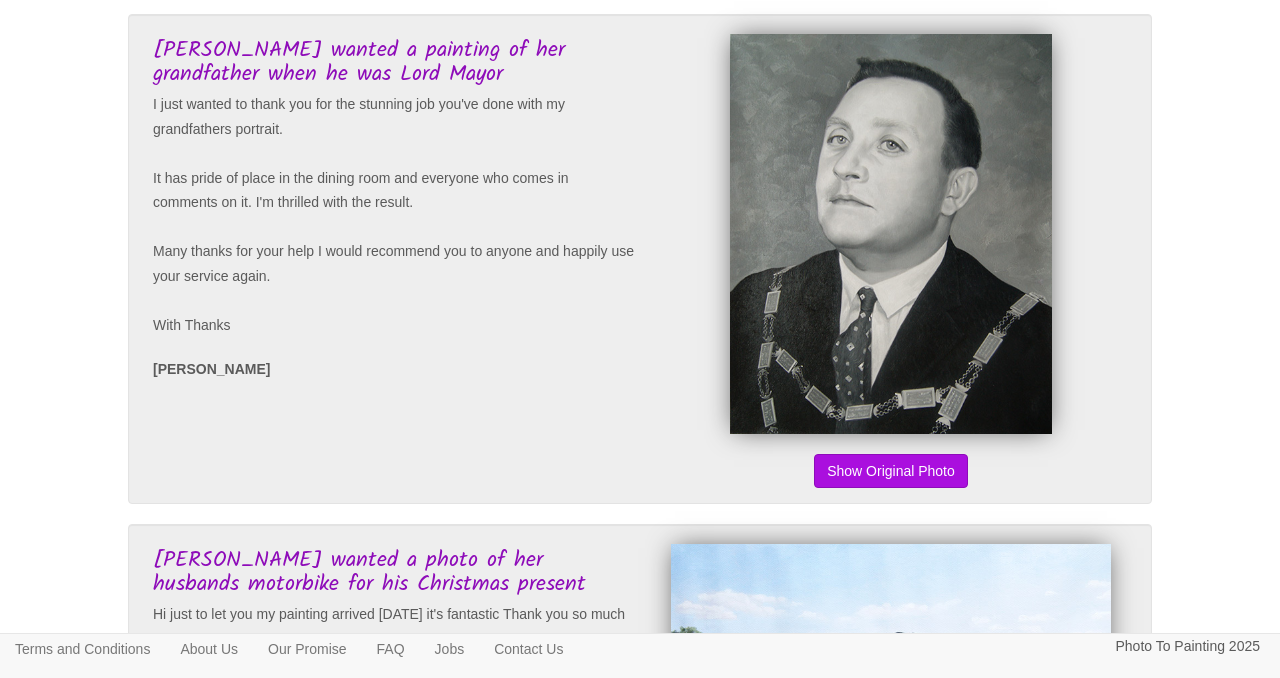 scroll, scrollTop: 2207, scrollLeft: 0, axis: vertical 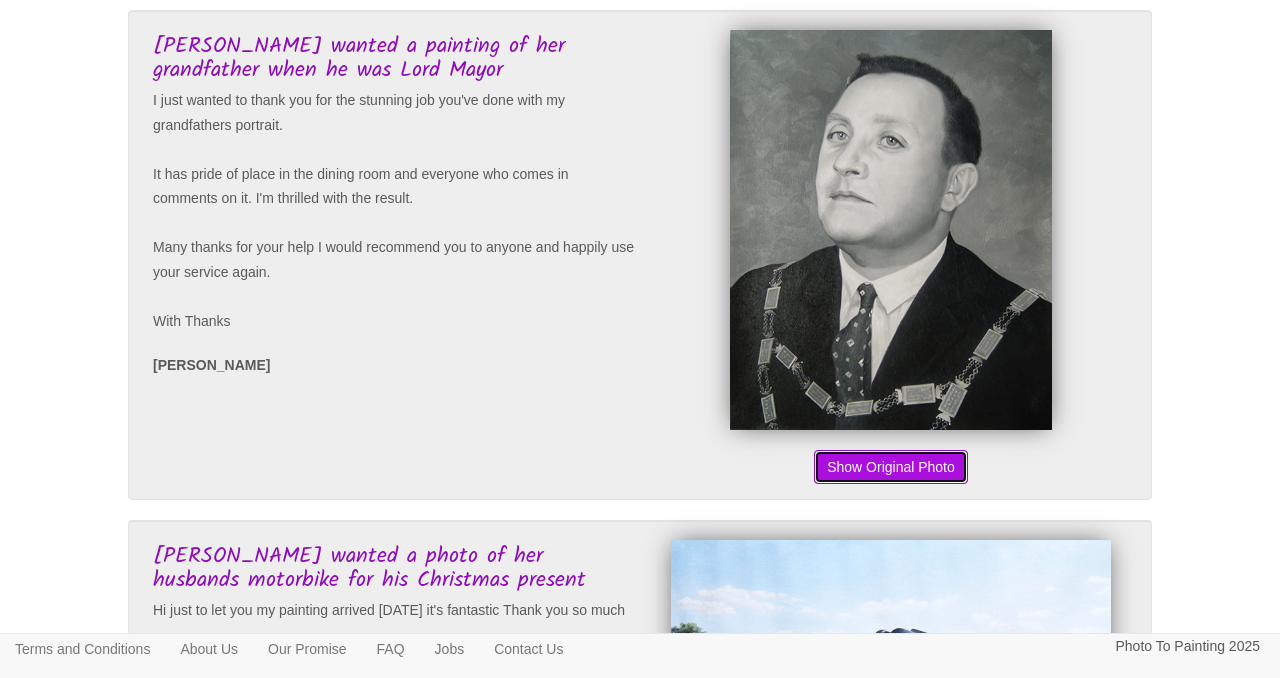 click on "Show Original Photo" at bounding box center (891, 467) 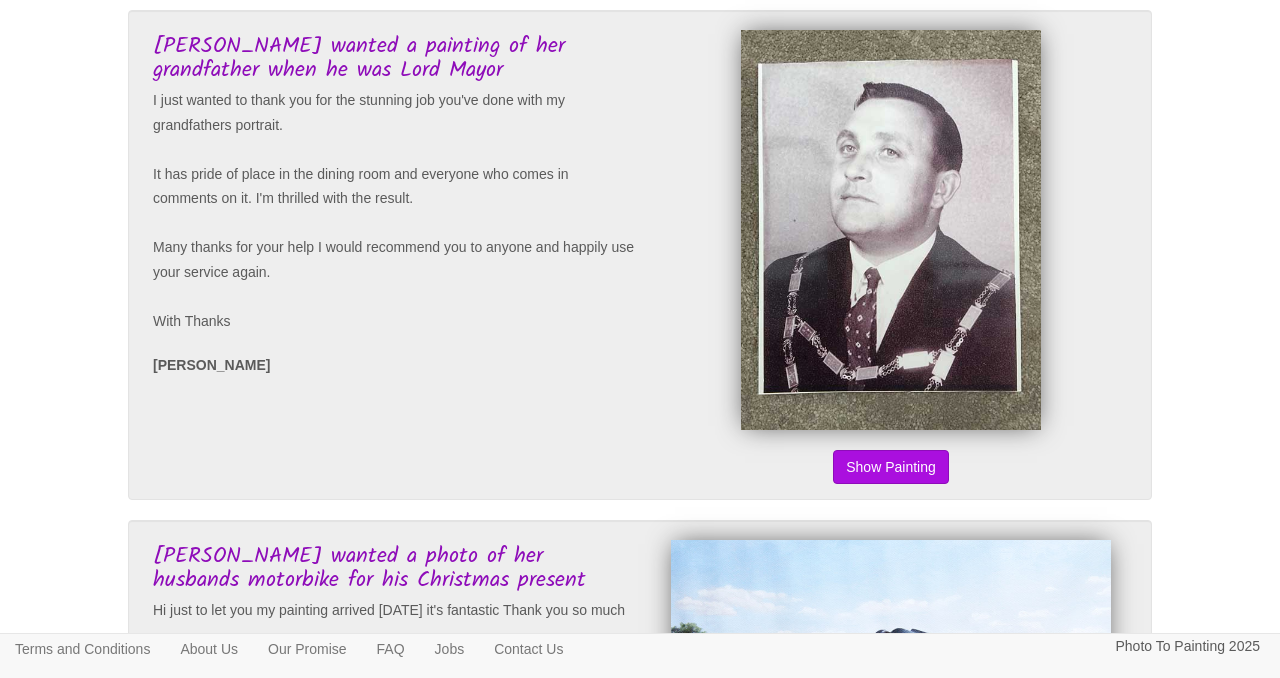 click on "Show Original Photo" at bounding box center (891, 467) 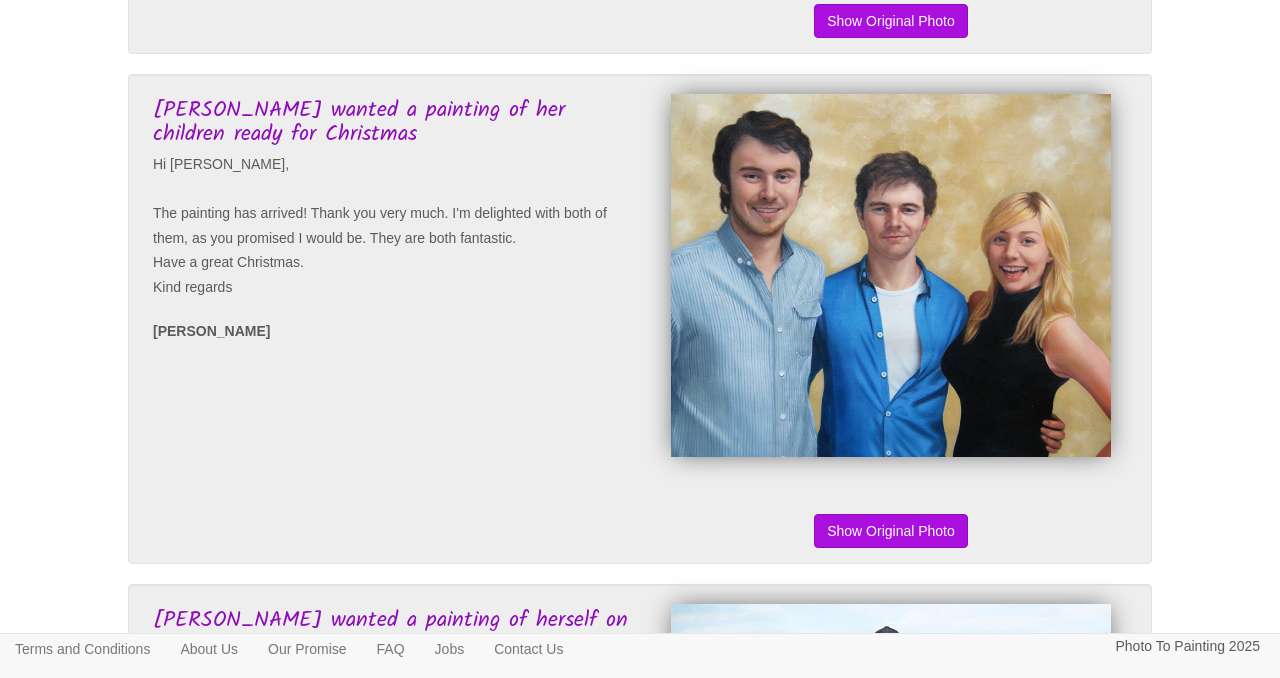 scroll, scrollTop: 3172, scrollLeft: 0, axis: vertical 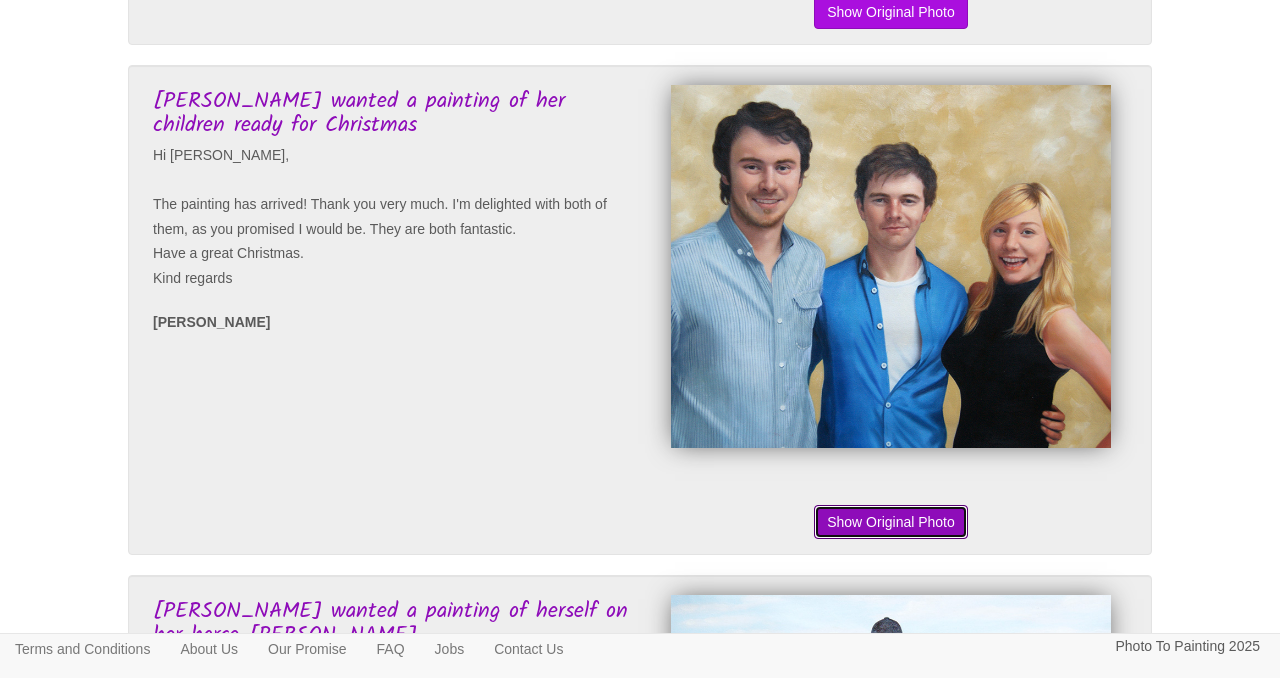 click on "Show Original Photo" at bounding box center (891, 522) 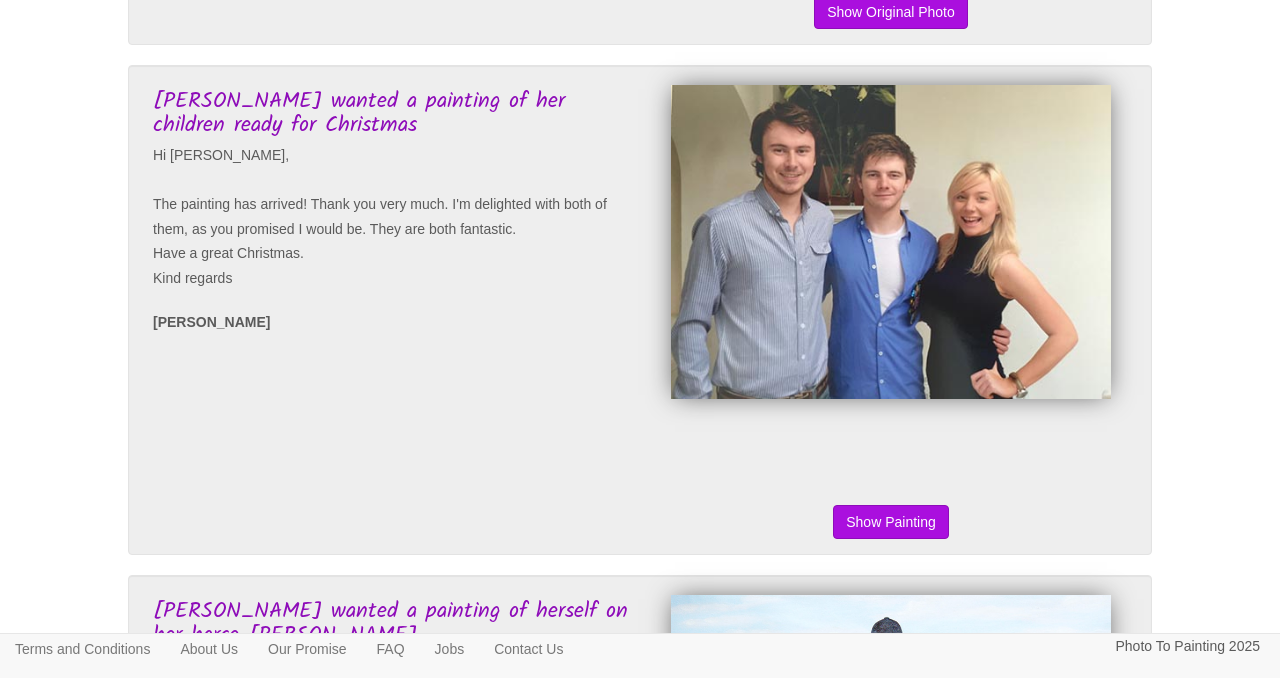 click on "Show Original Photo" at bounding box center [891, 522] 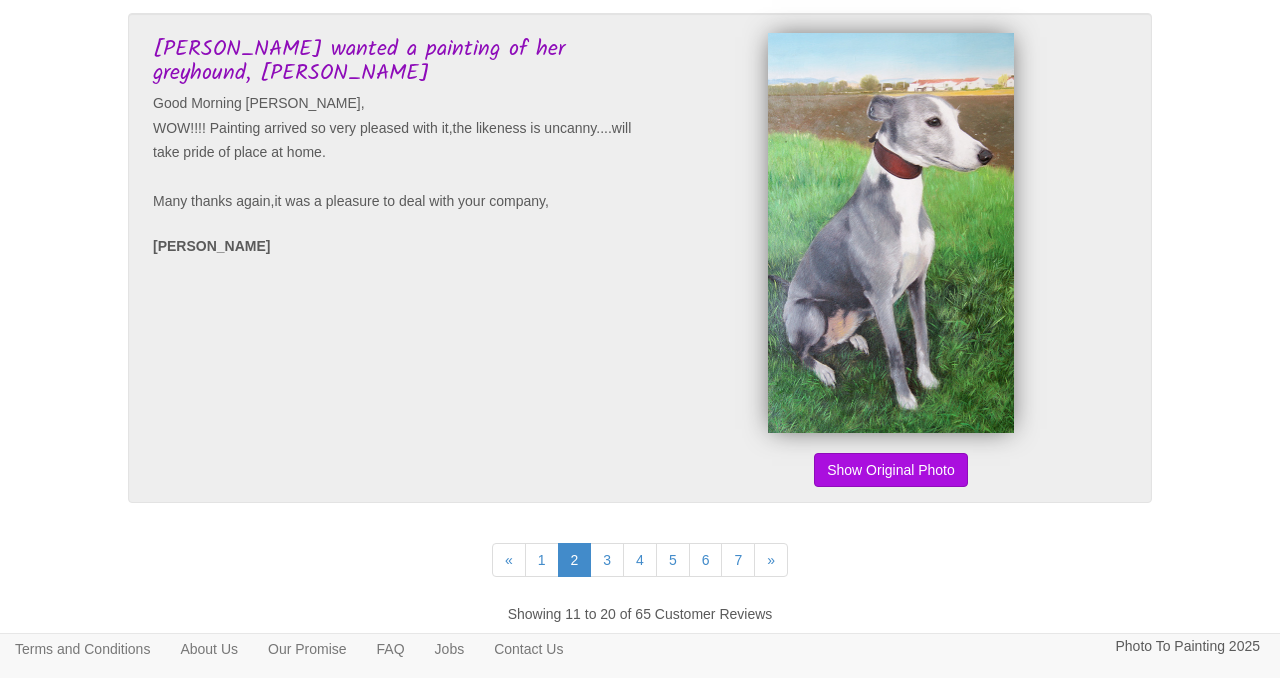scroll, scrollTop: 4757, scrollLeft: 0, axis: vertical 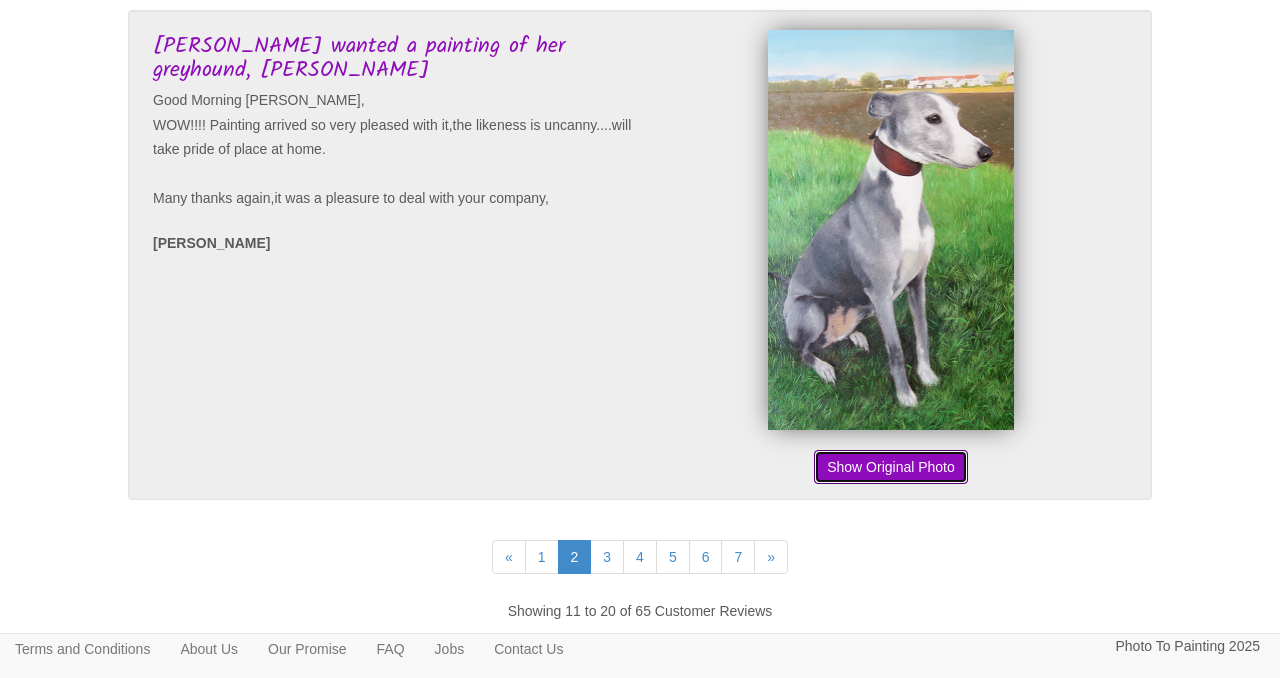 click on "Show Original Photo" at bounding box center (891, 467) 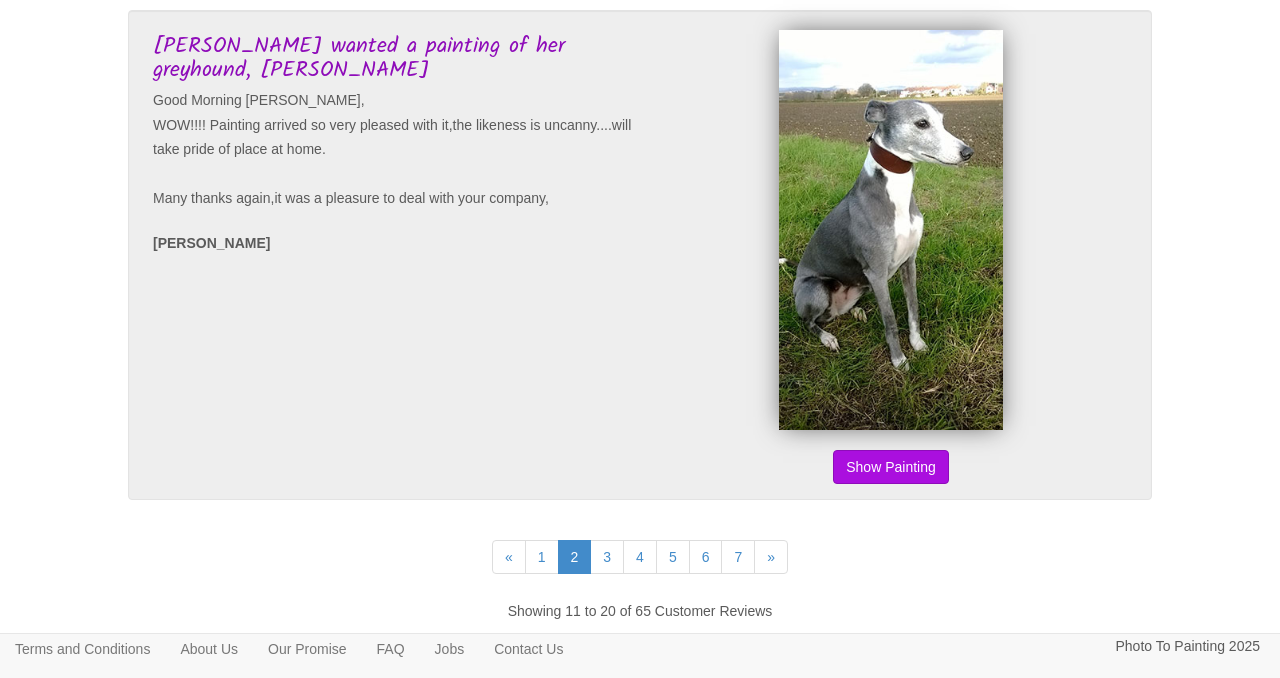 click on "Show Original Photo" at bounding box center [891, 467] 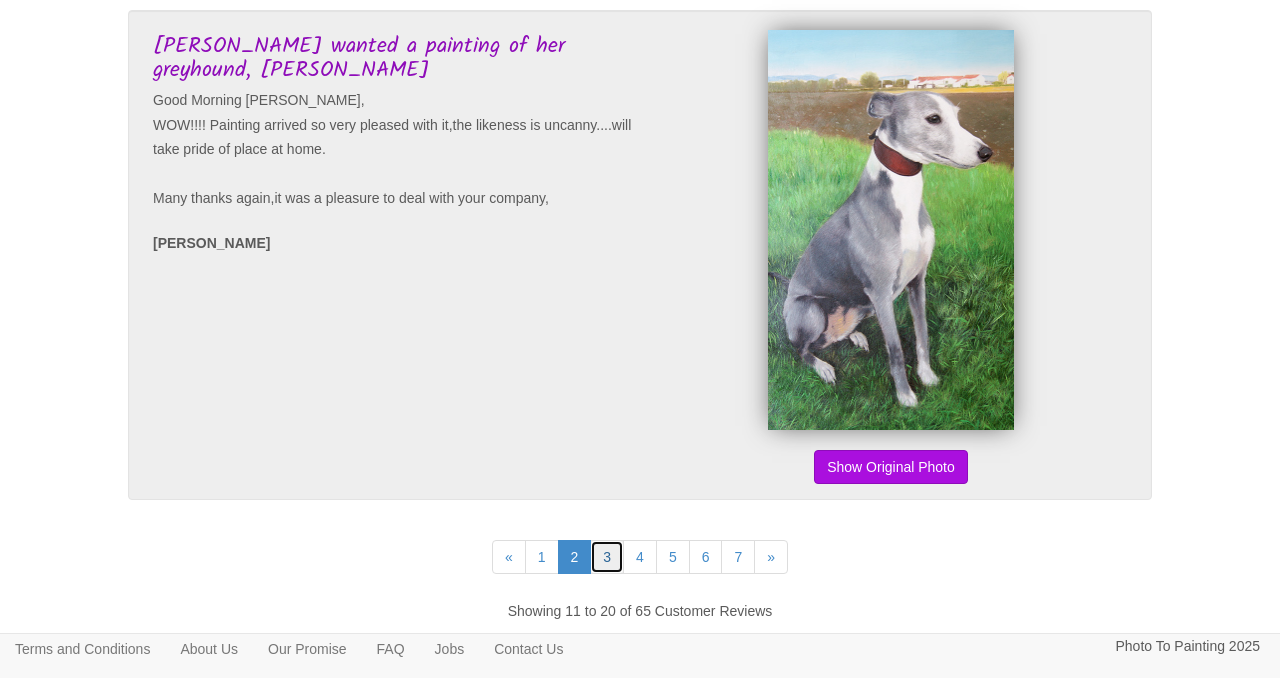 click on "3" at bounding box center [607, 557] 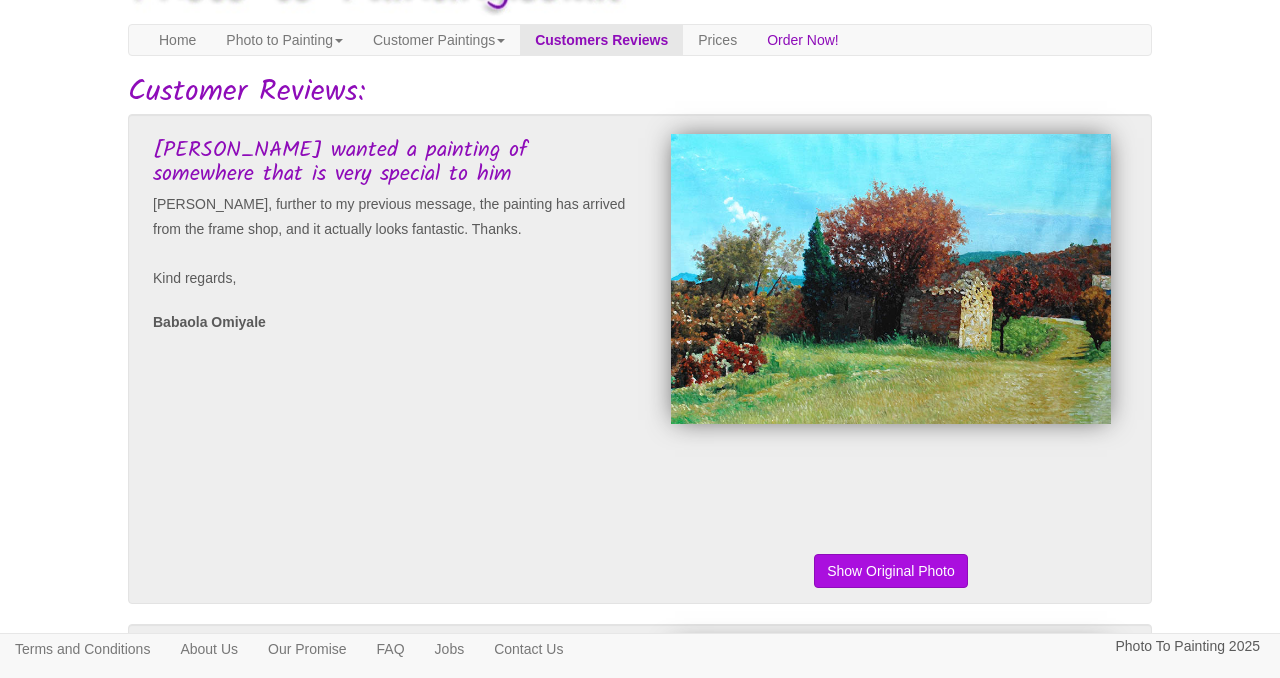 scroll, scrollTop: 93, scrollLeft: 0, axis: vertical 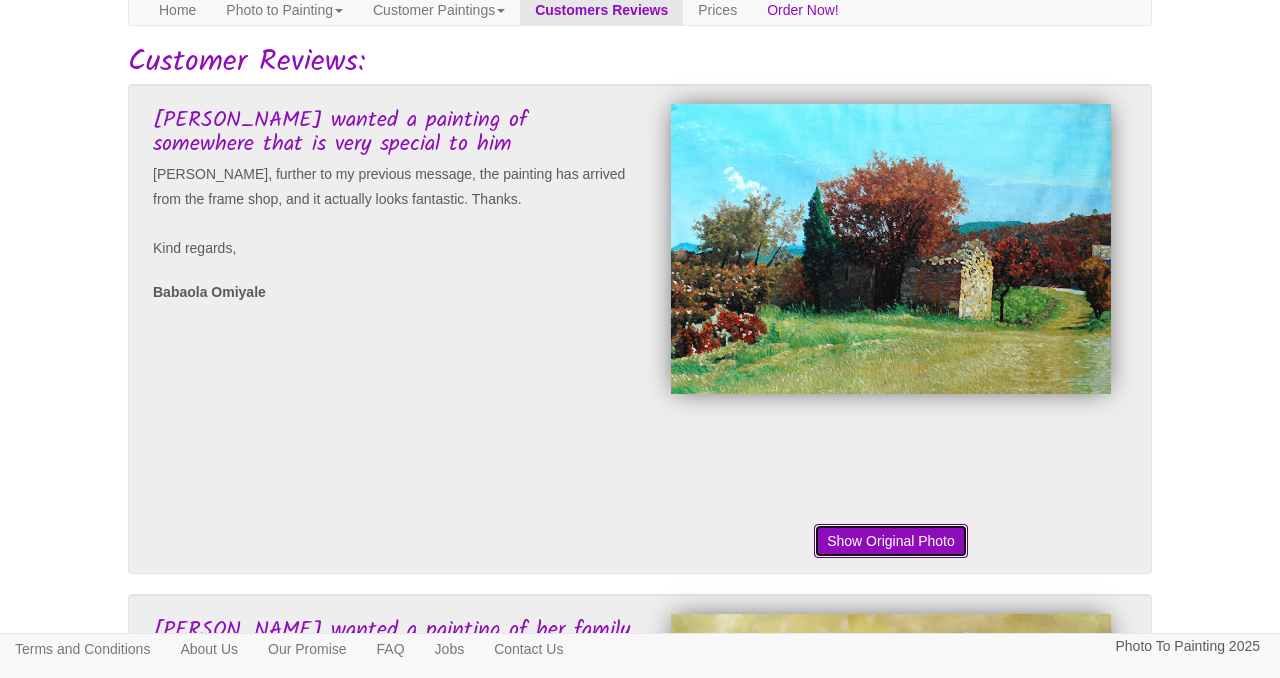 click on "Show Original Photo" at bounding box center [891, 541] 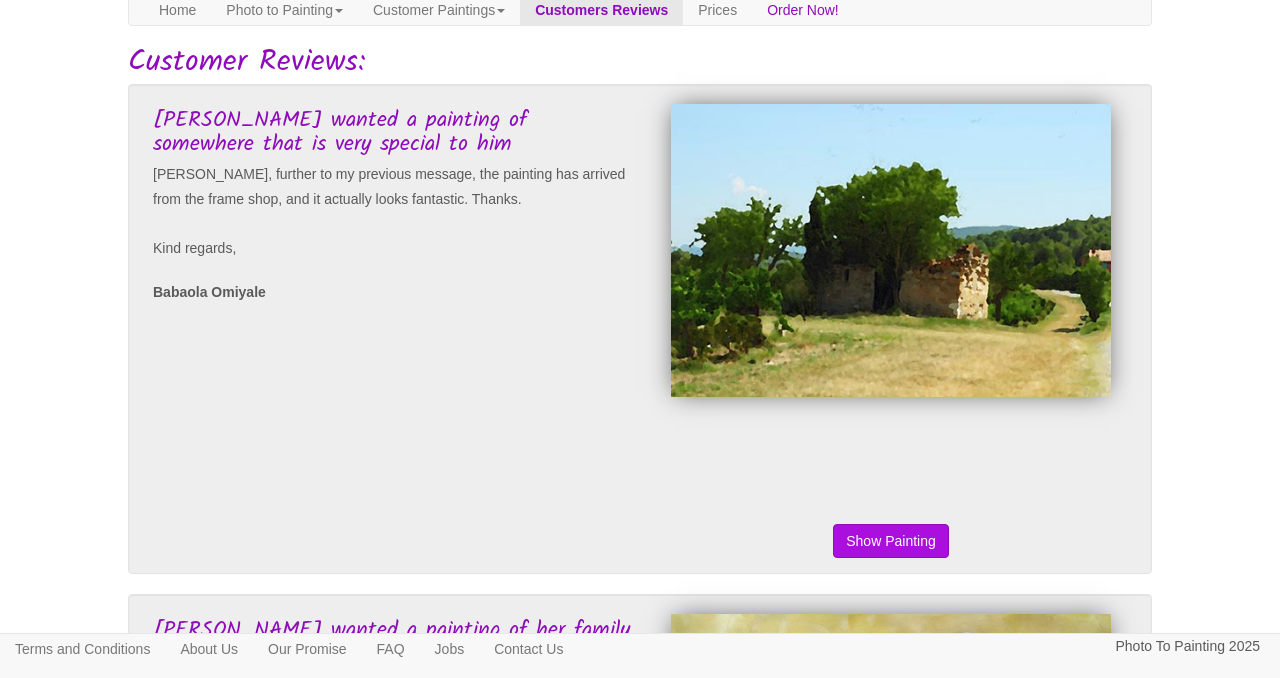 click on "Show Original Photo" at bounding box center (891, 541) 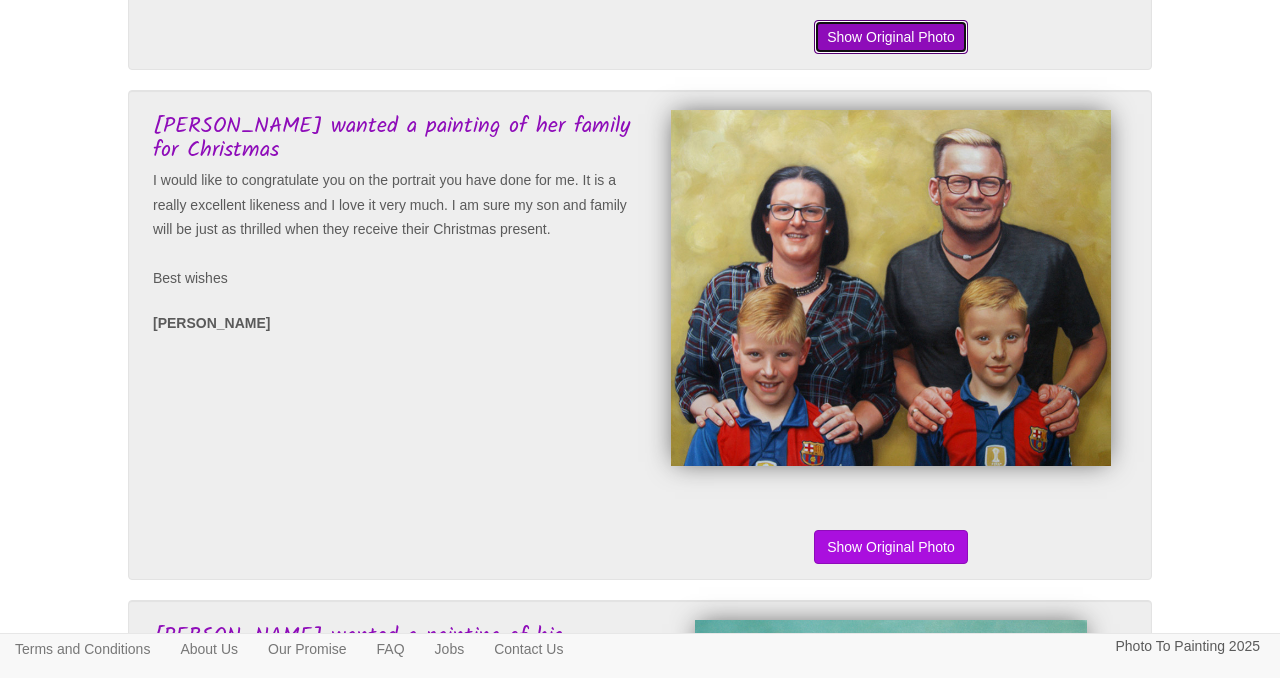 scroll, scrollTop: 604, scrollLeft: 0, axis: vertical 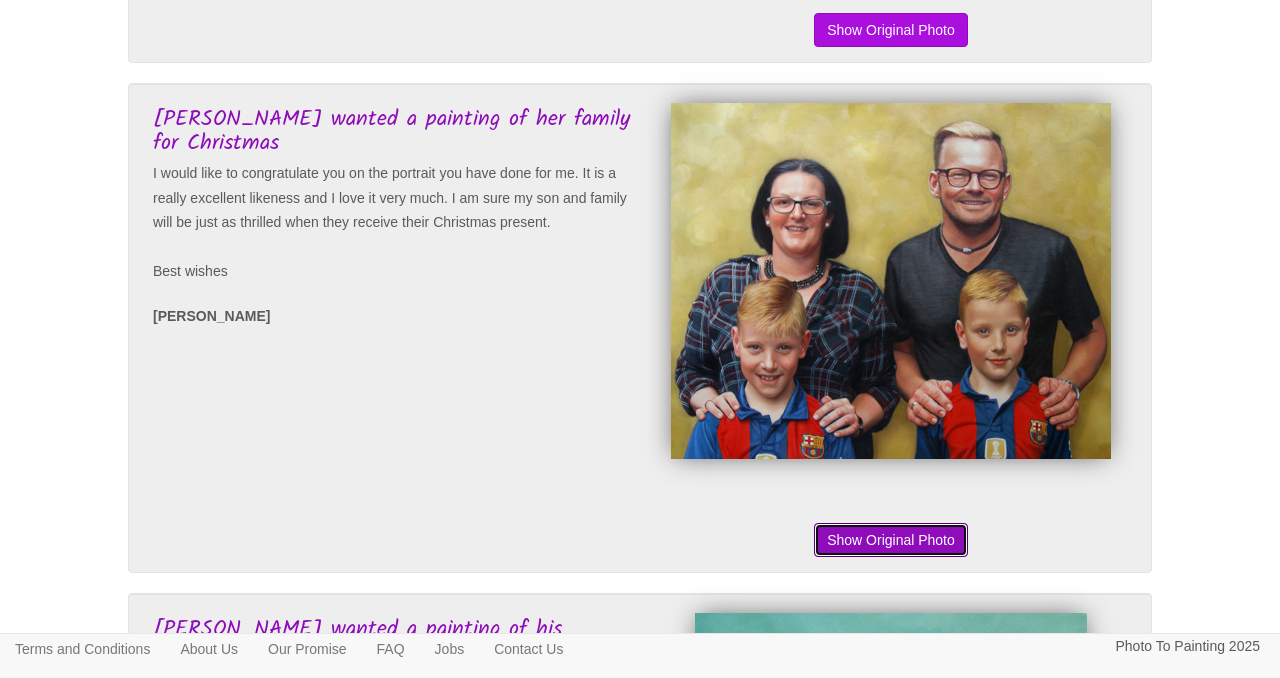 click on "Show Original Photo" at bounding box center [891, 540] 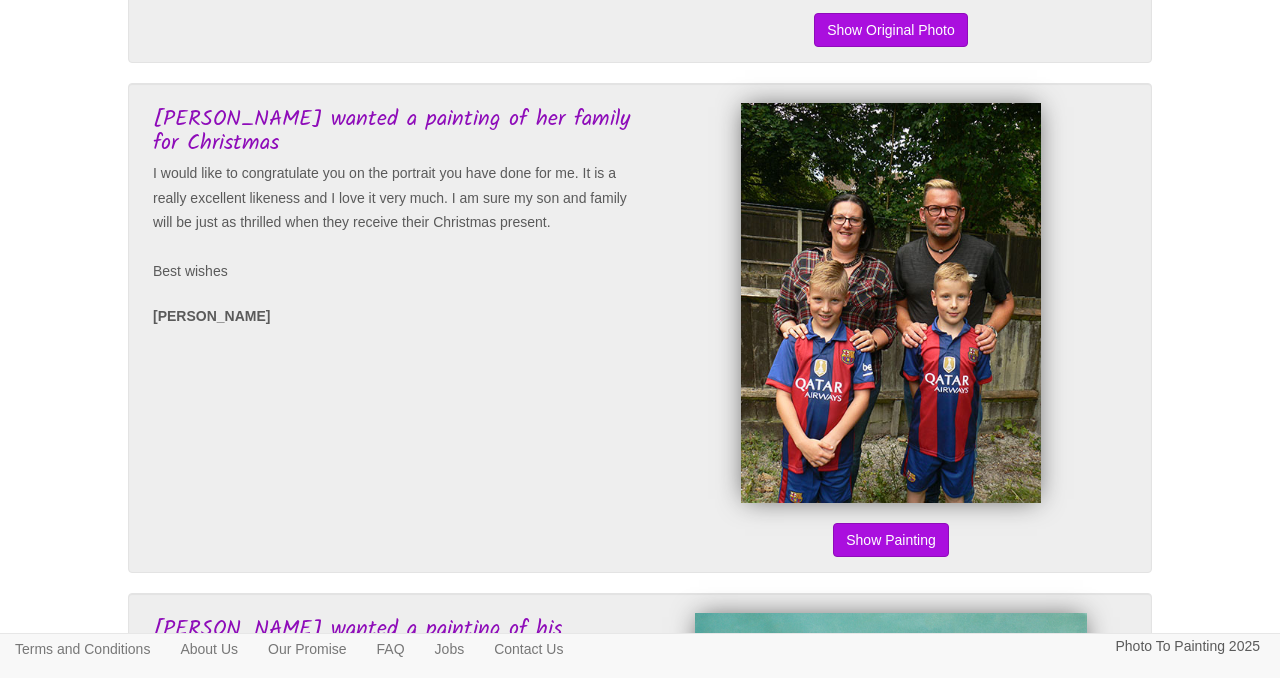 click on "Show Original Photo" at bounding box center [891, 540] 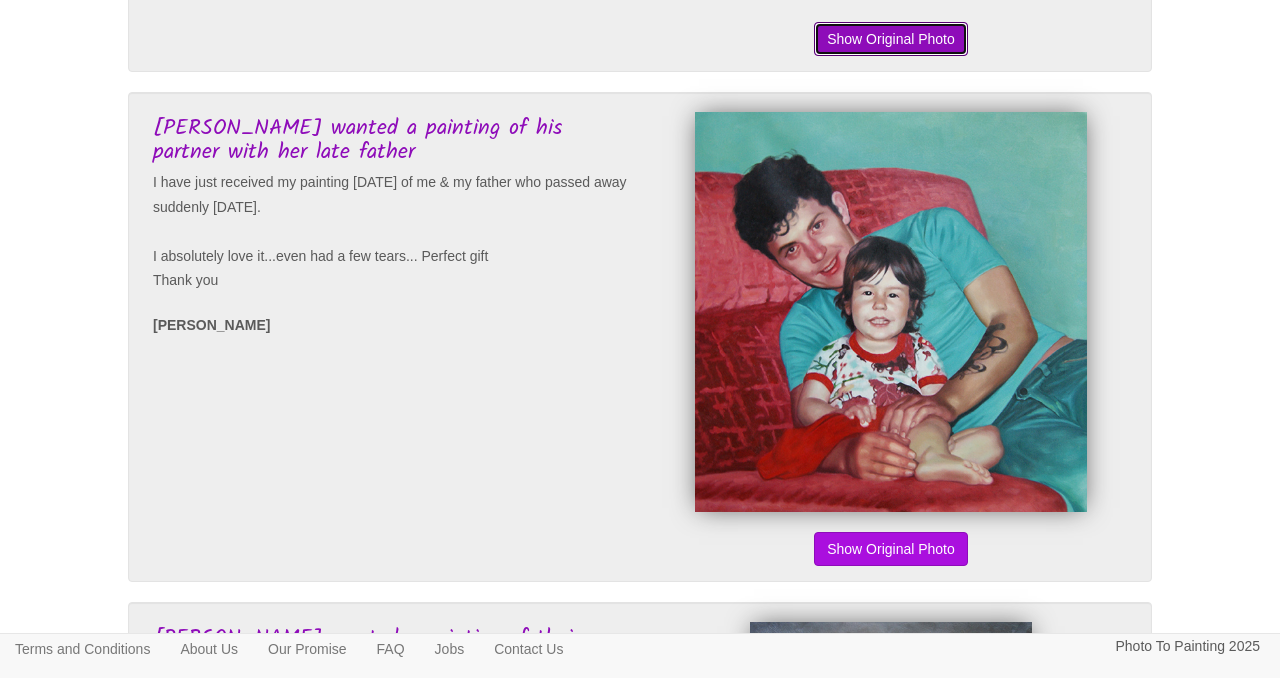 scroll, scrollTop: 1110, scrollLeft: 0, axis: vertical 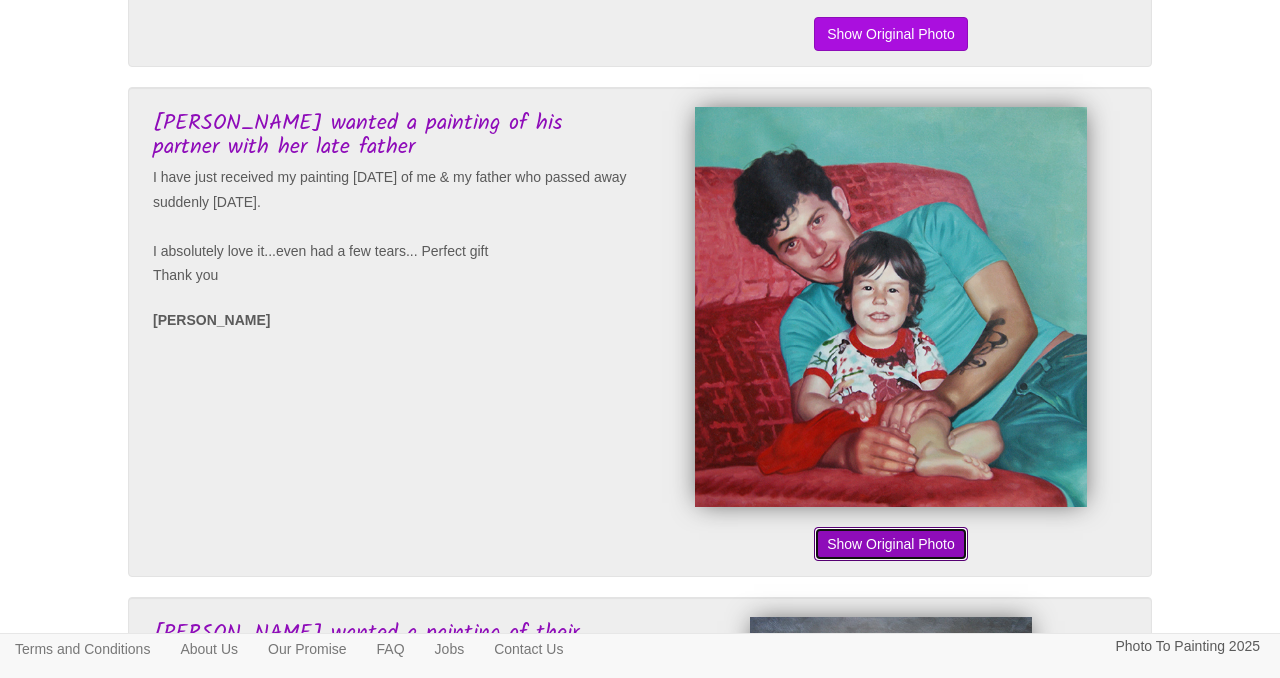 click on "Show Original Photo" at bounding box center [891, 544] 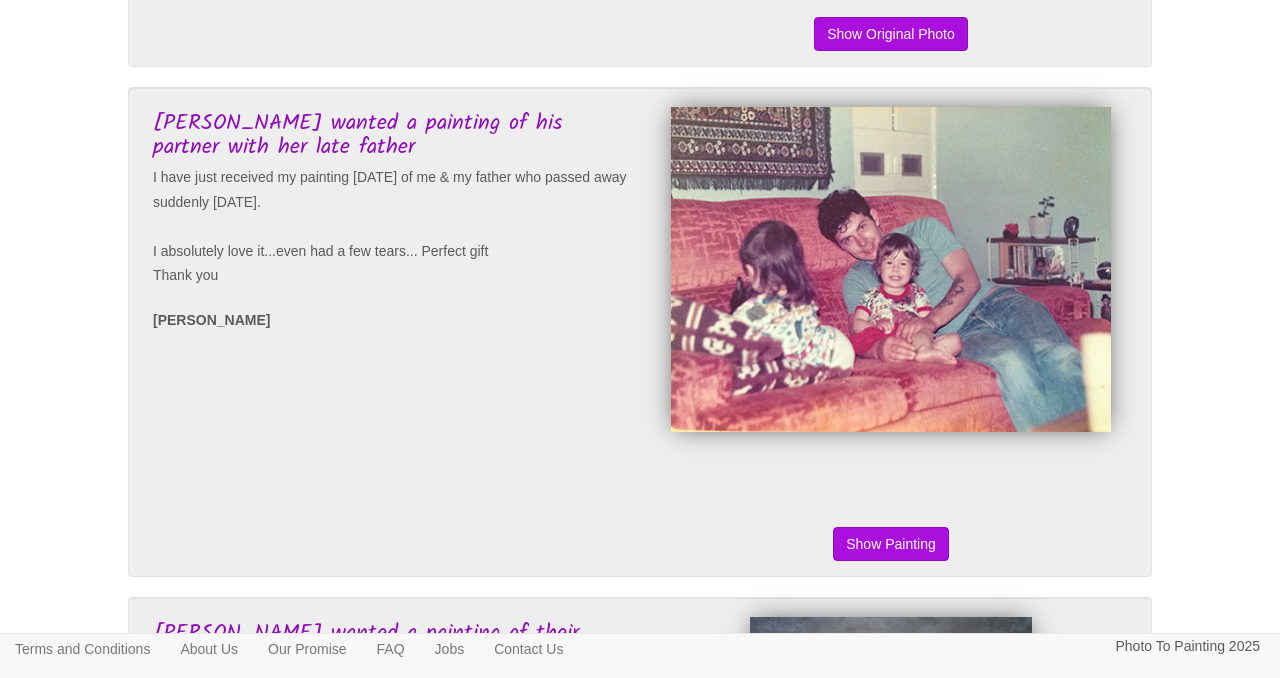 click on "Show Original Photo" at bounding box center (891, 544) 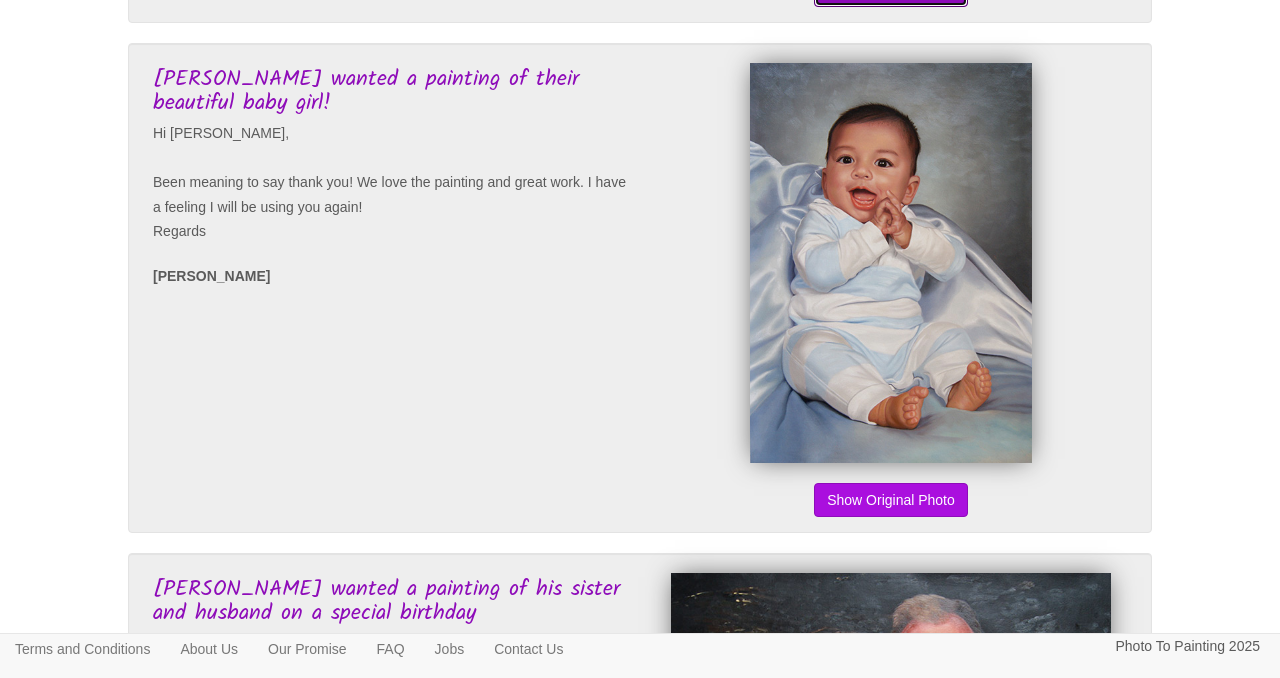 scroll, scrollTop: 1714, scrollLeft: 0, axis: vertical 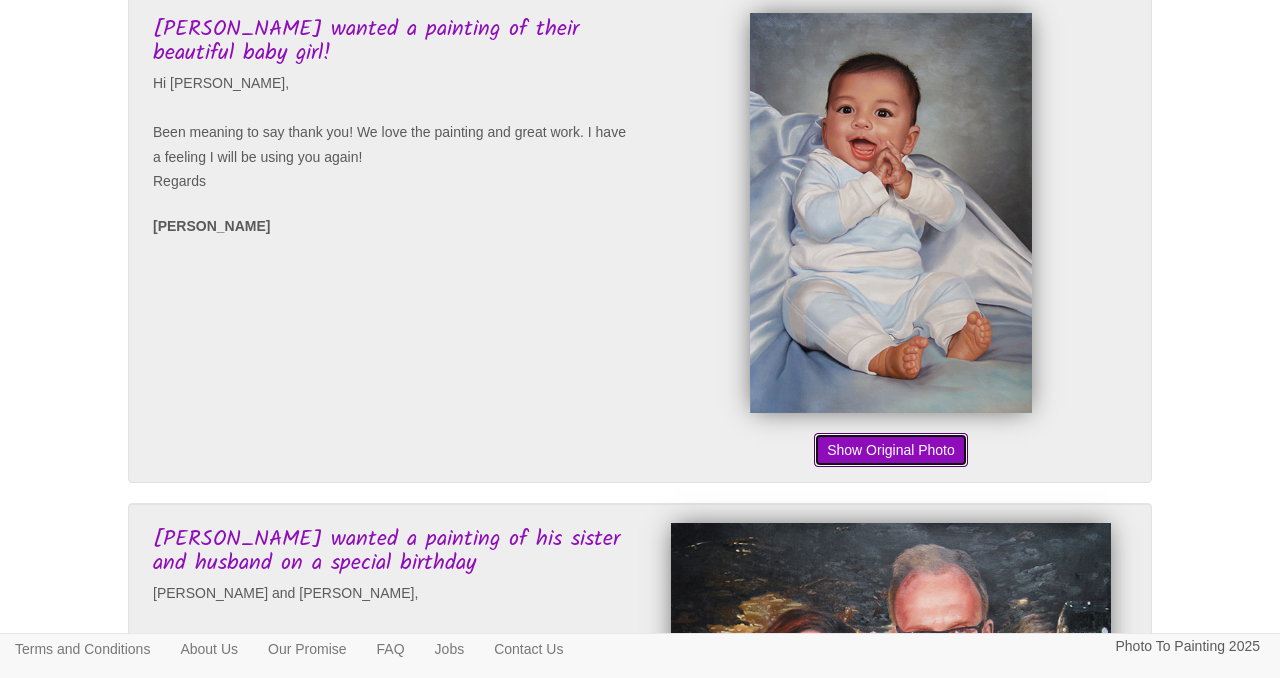click on "Show Original Photo" at bounding box center [891, 450] 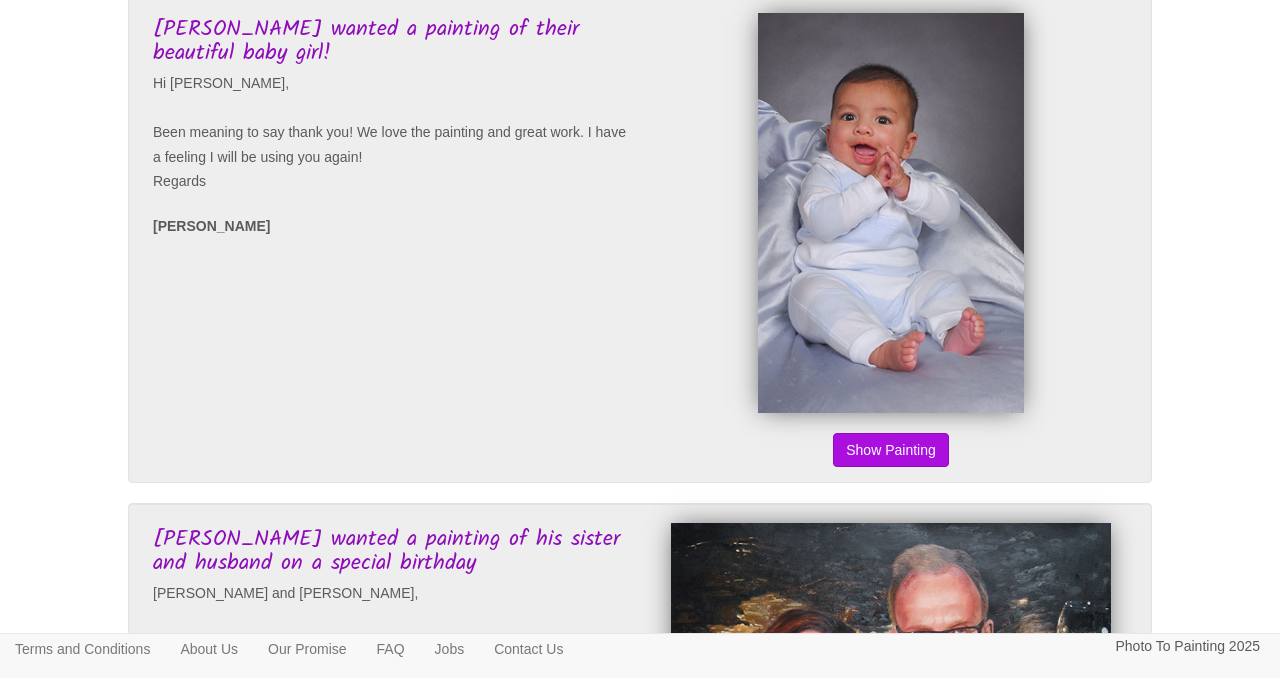 click on "Show Original Photo" at bounding box center (891, 450) 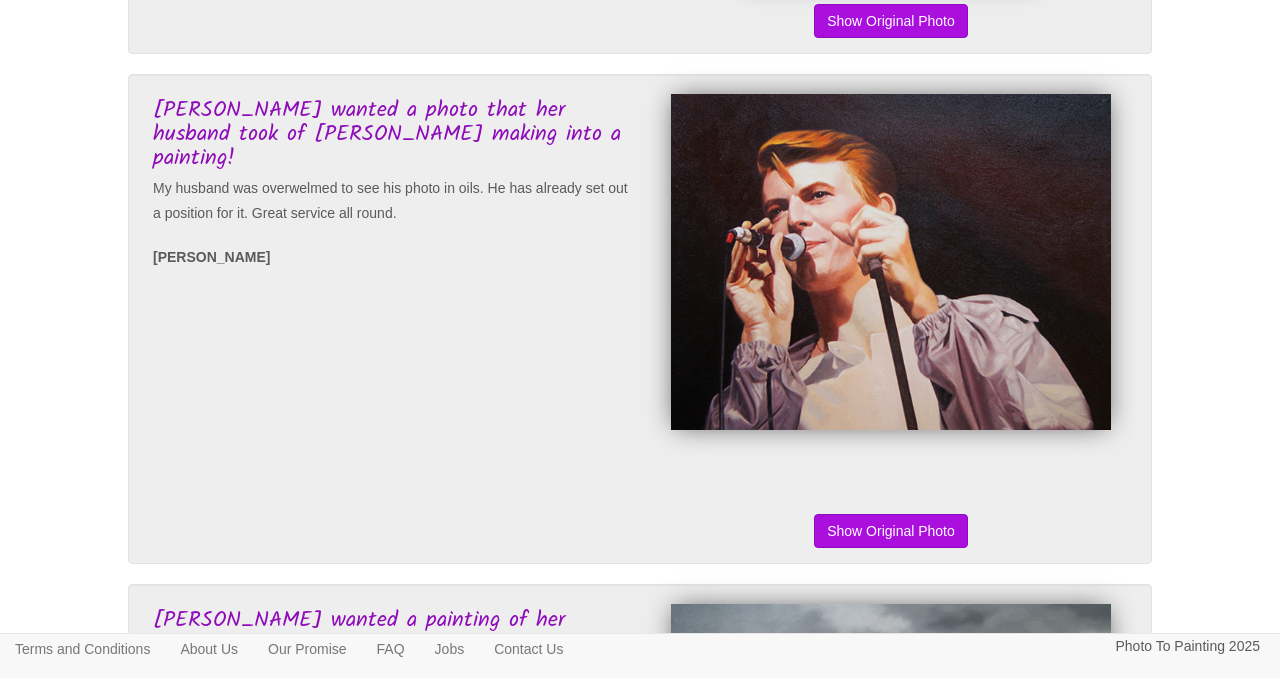 scroll, scrollTop: 4902, scrollLeft: 0, axis: vertical 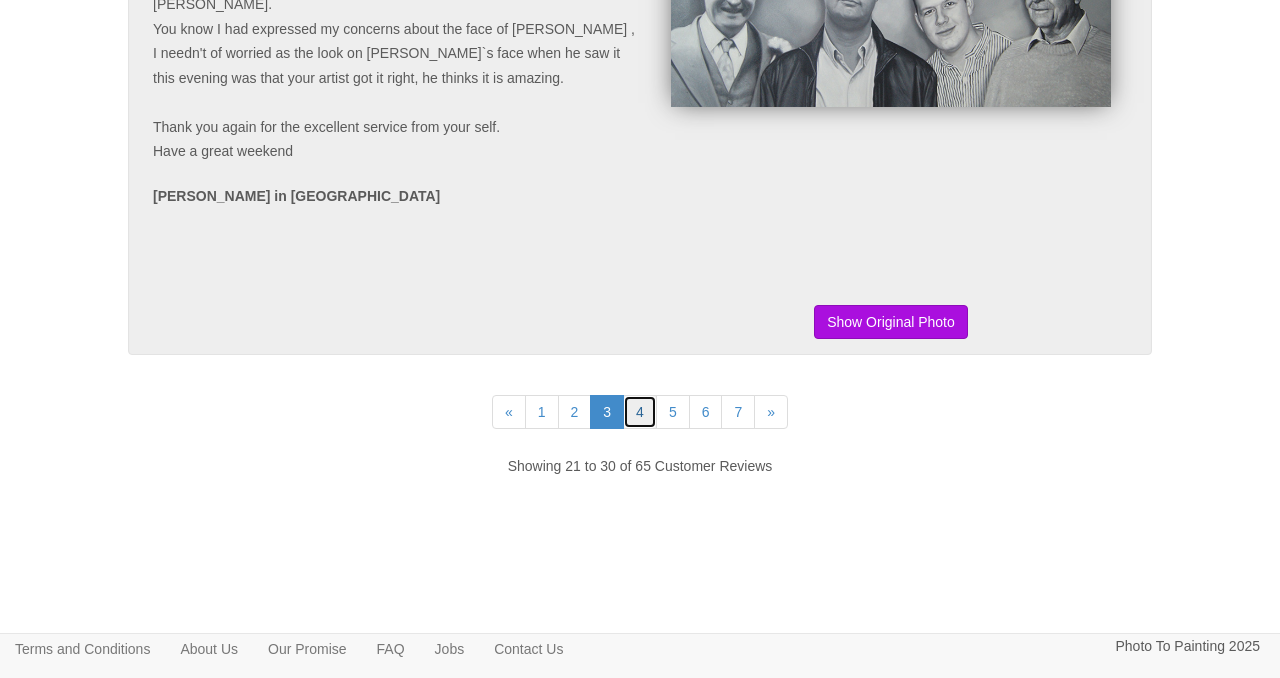 click on "4" at bounding box center [640, 412] 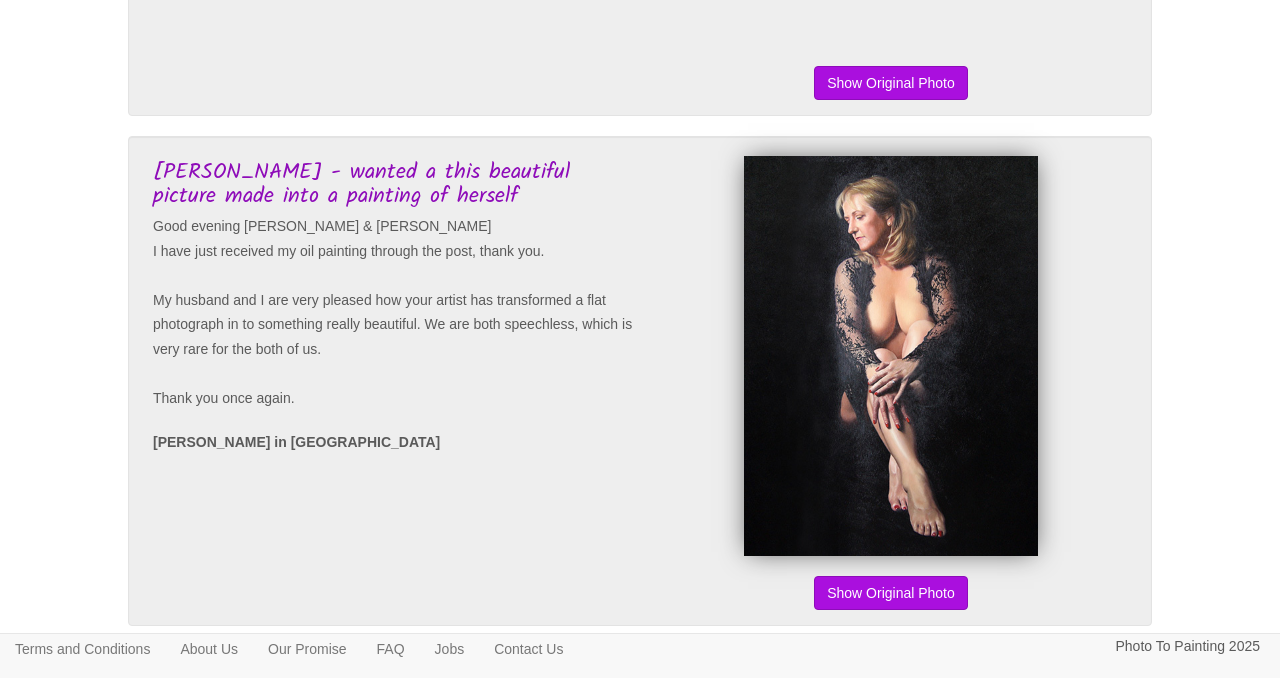 scroll, scrollTop: 556, scrollLeft: 0, axis: vertical 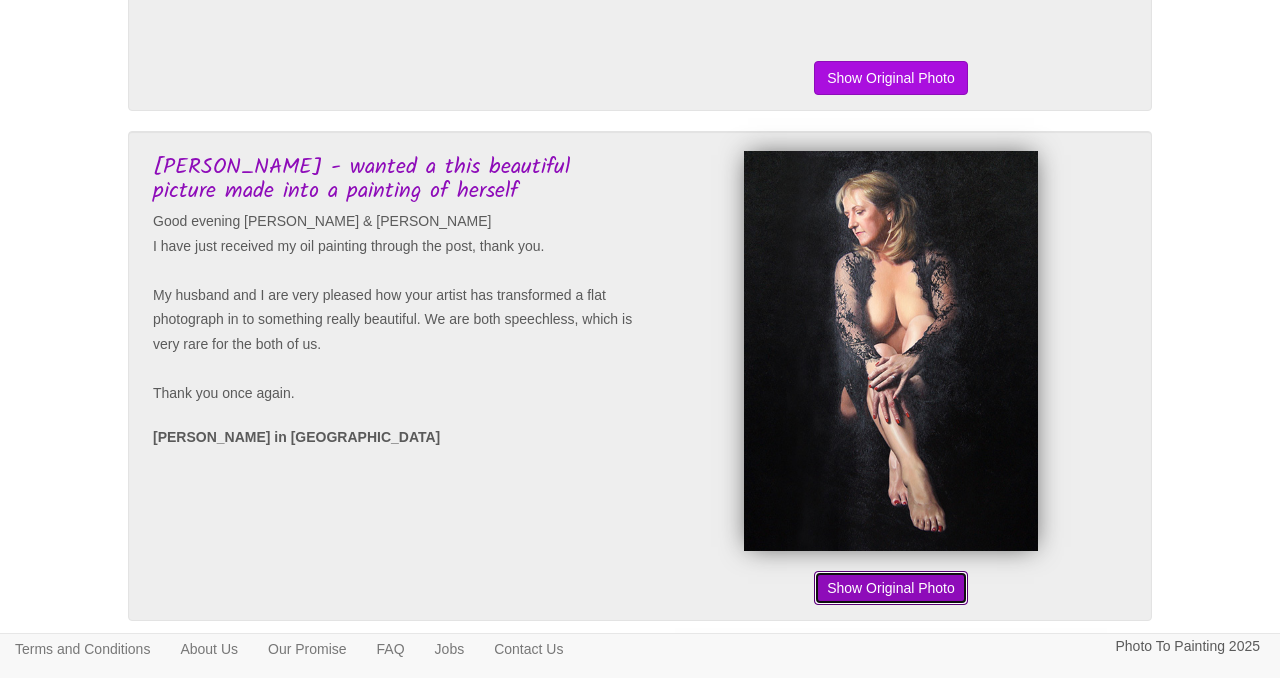 click on "Show Original Photo" at bounding box center (891, 588) 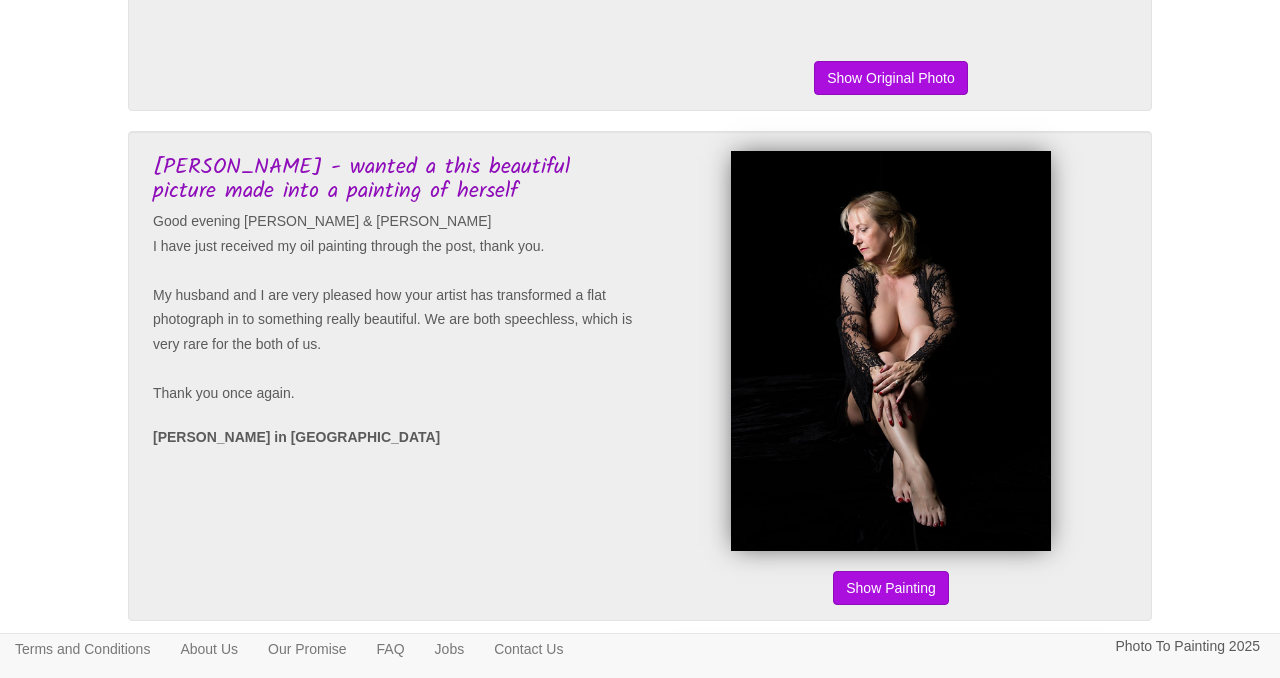 click on "Show Original Photo" at bounding box center [891, 588] 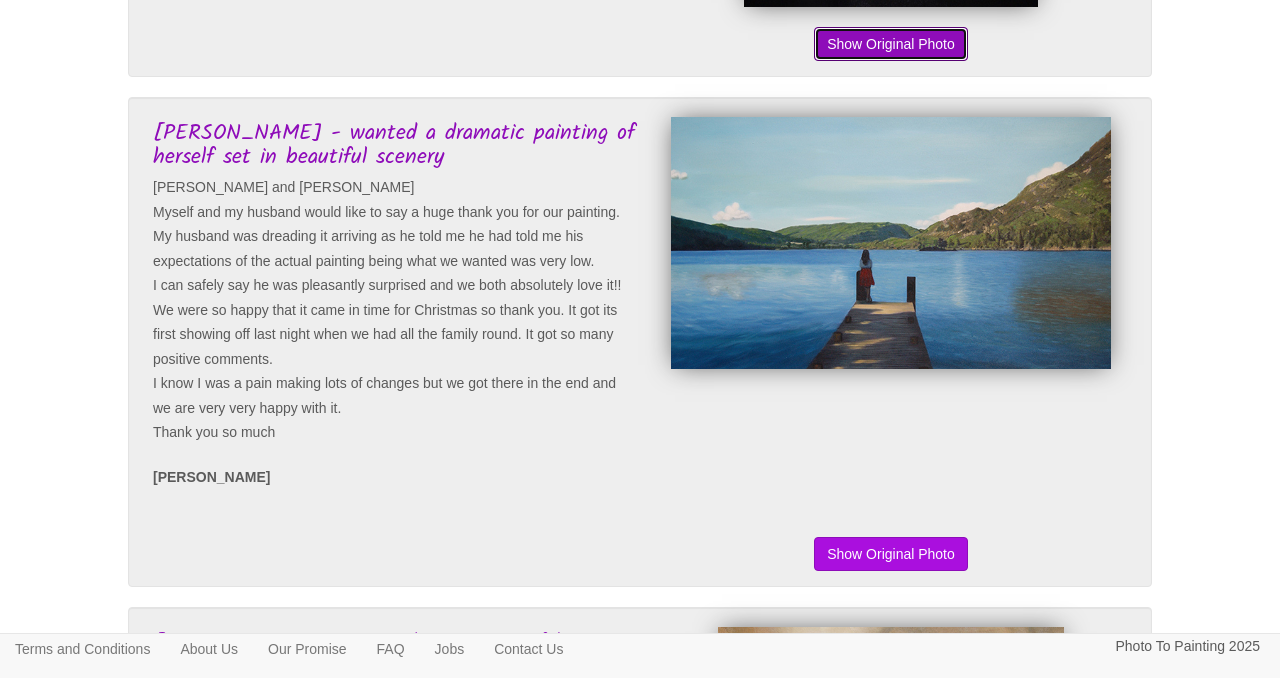scroll, scrollTop: 1102, scrollLeft: 0, axis: vertical 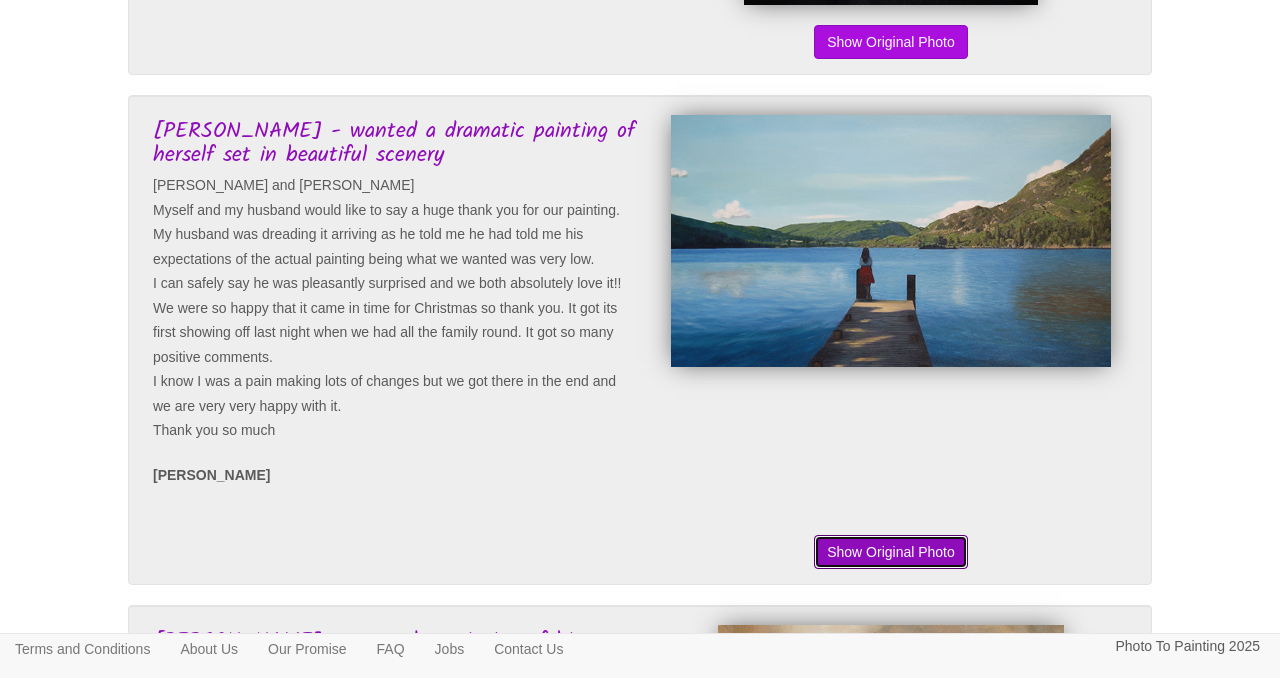 click on "Show Original Photo" at bounding box center [891, 552] 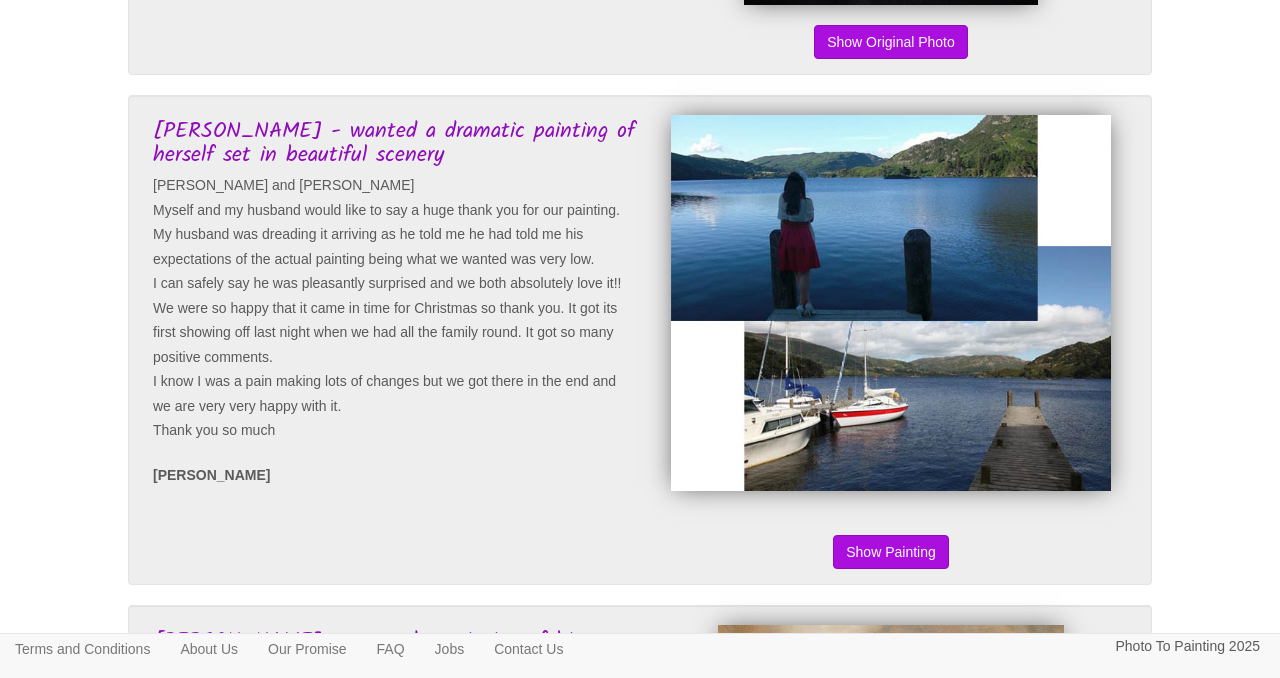 click on "Show Original Photo" at bounding box center (891, 552) 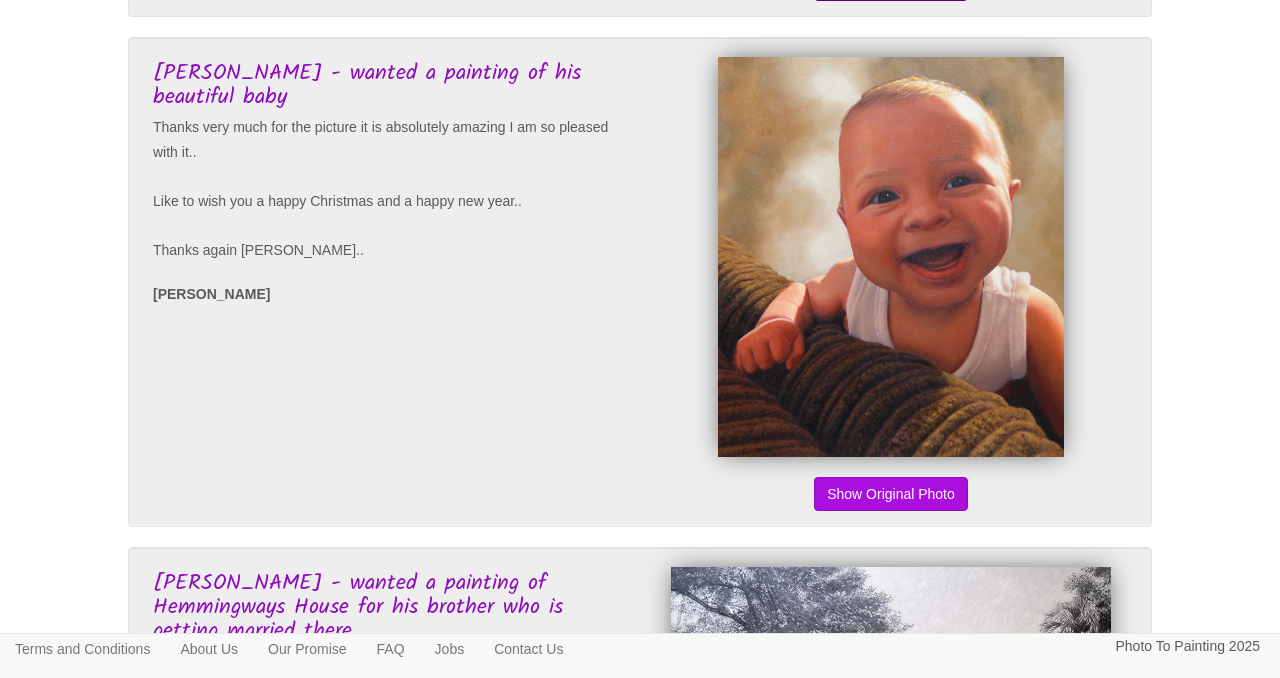 scroll, scrollTop: 1704, scrollLeft: 0, axis: vertical 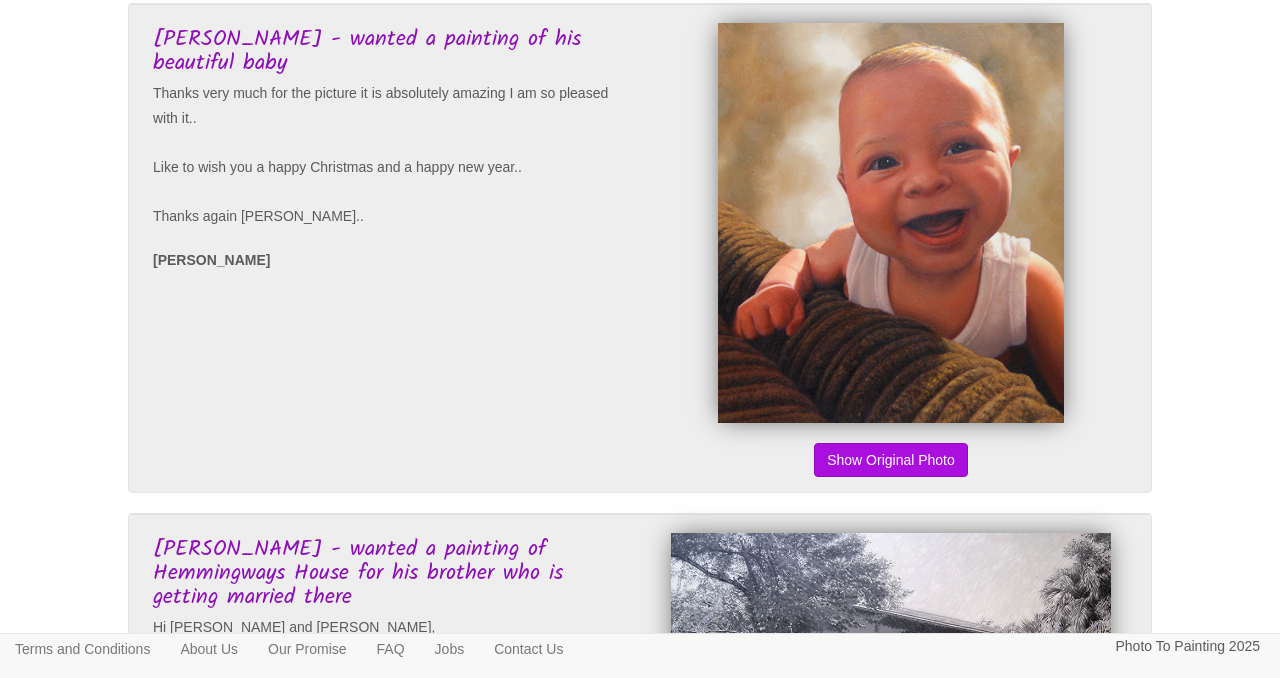 click on "Peter - wanted a painting of his brothers car
Dear Sarah, My apologies in the delay in writing to you but I wanted you to know that my step-brother received his painting and is ecstatic!  Within minutes, apparently, he'd grabbed a hammer and nails and it was taking pride of place on the wall in his house! Many thanks again
Peter Hinchliffe
Show Painting
Show Original Photo
Michelle - wanted a this beautiful picture made into a painting of herself
Good evening Stephen & Sarah I have just received my oil painting through the post, thank you. Thank you once again." at bounding box center [640, 1023] 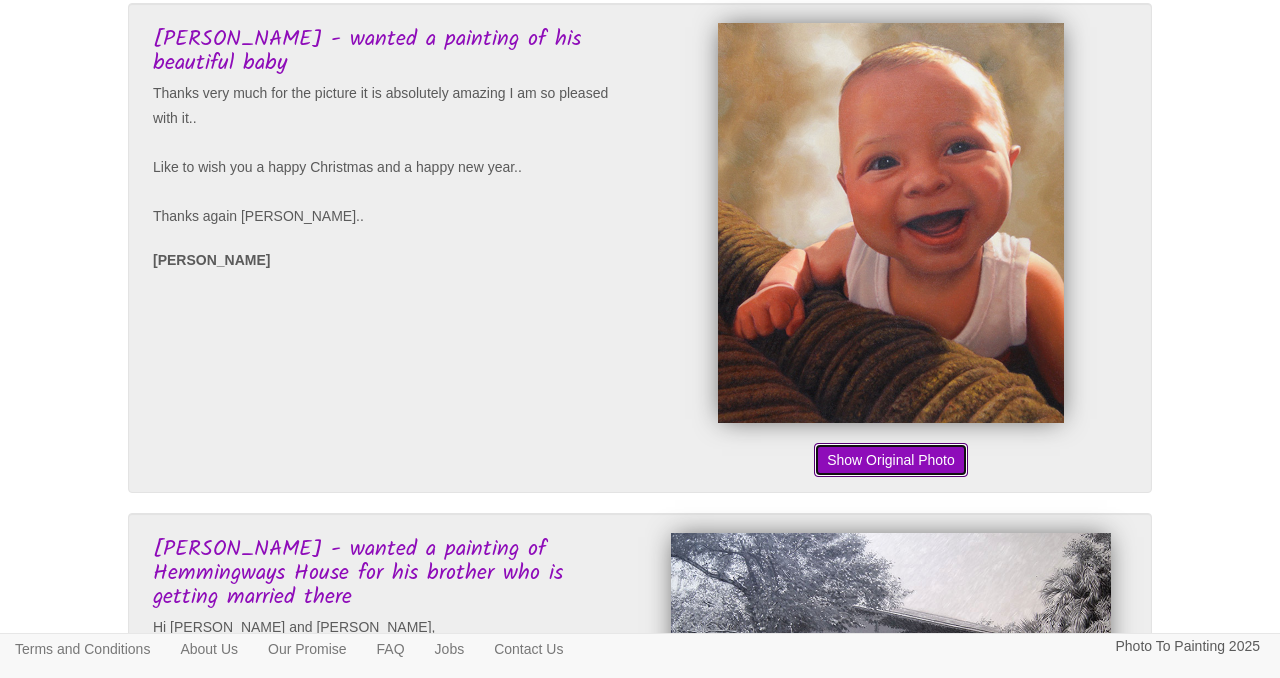 click on "Show Original Photo" at bounding box center [891, 460] 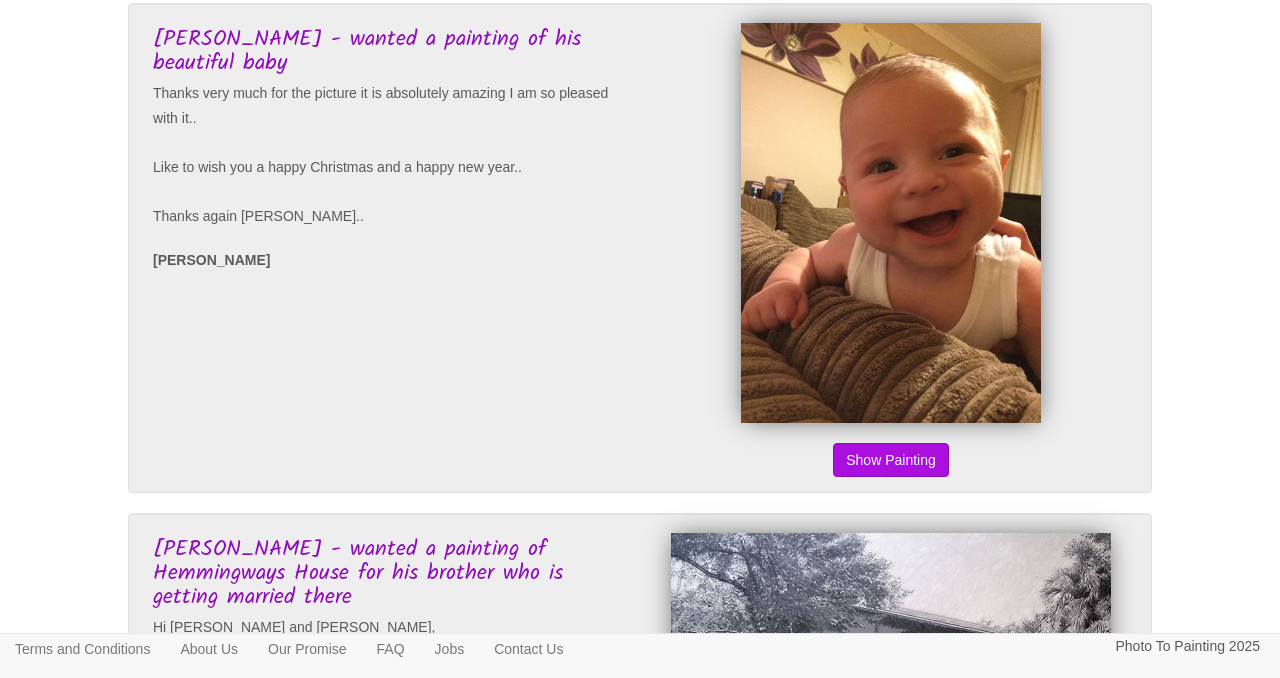 click on "Show Original Photo" at bounding box center (891, 460) 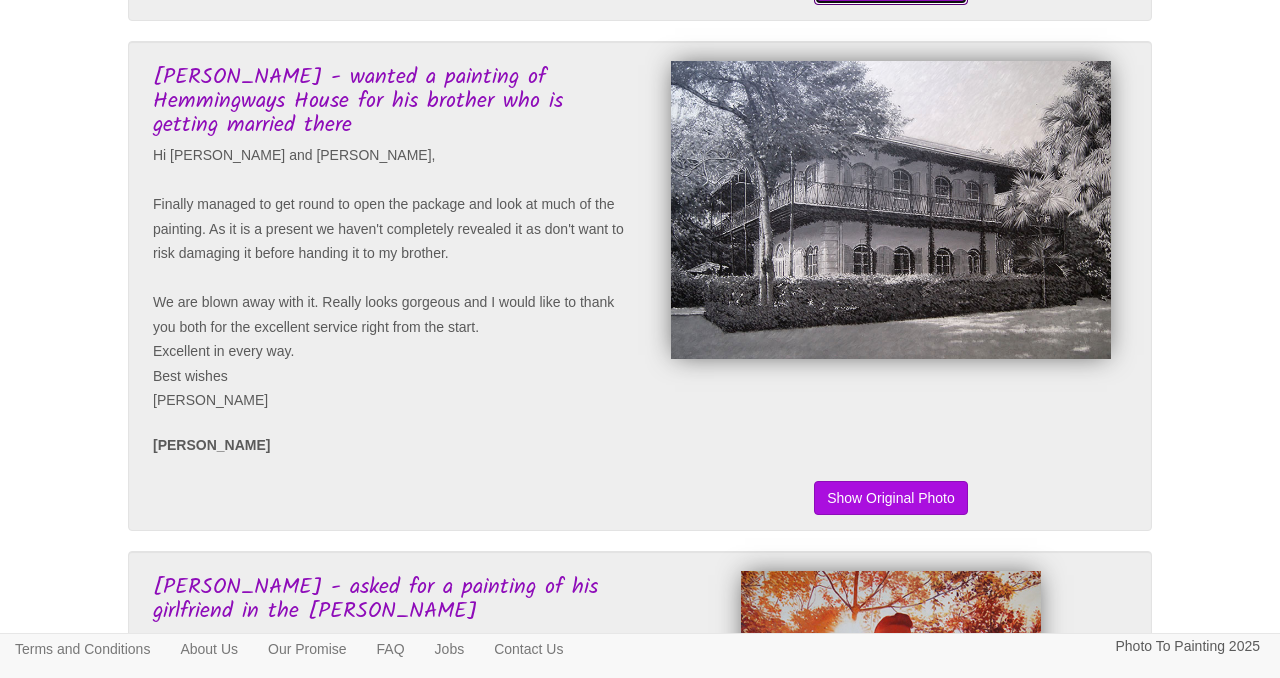 scroll, scrollTop: 2177, scrollLeft: 0, axis: vertical 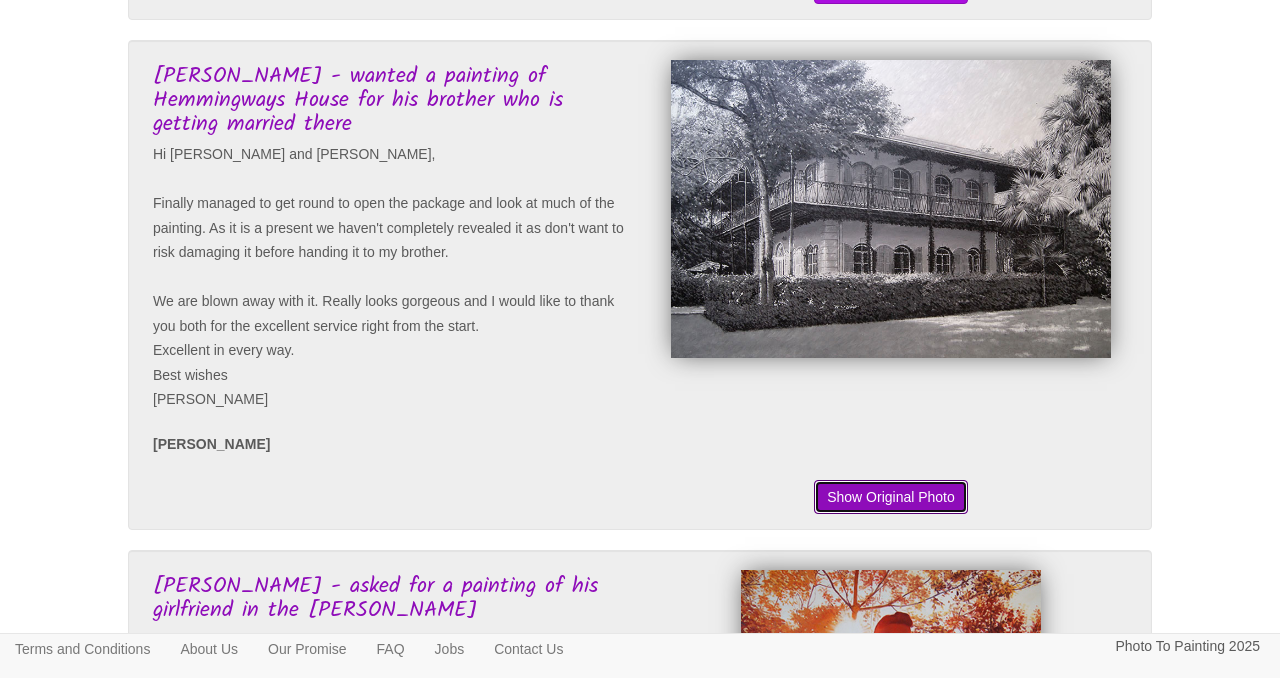 click on "Show Original Photo" at bounding box center [891, 497] 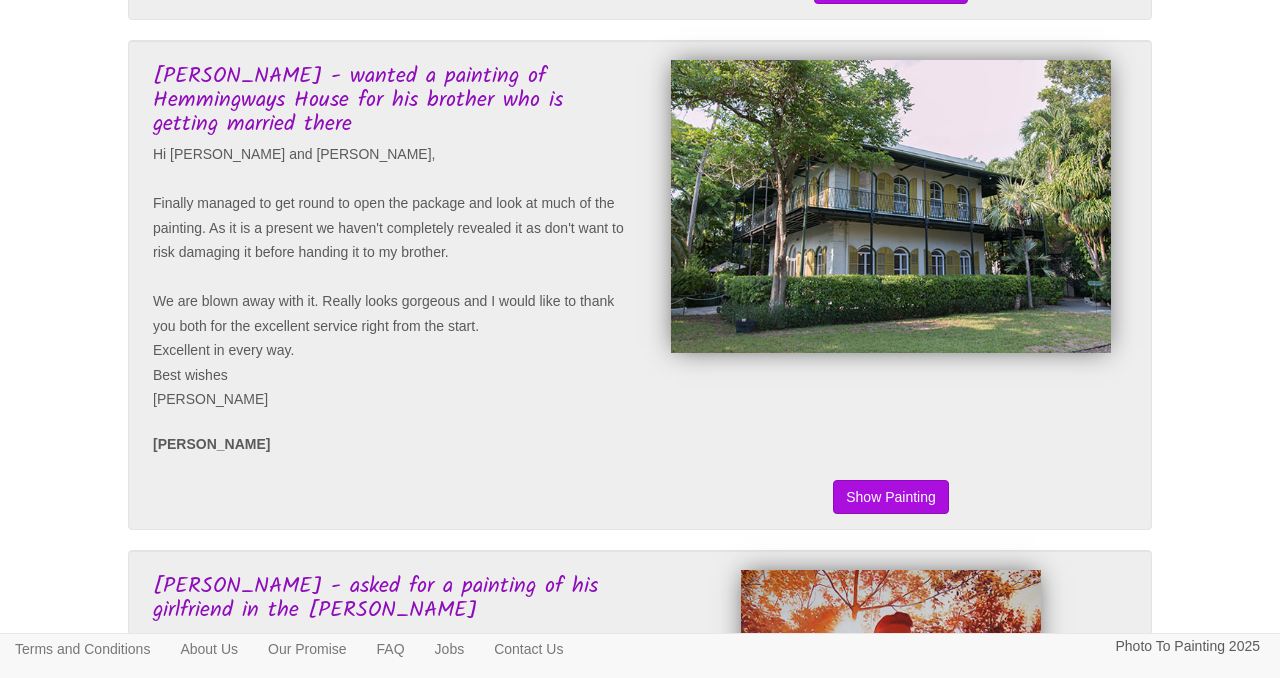 click on "Show Original Photo" at bounding box center (891, 497) 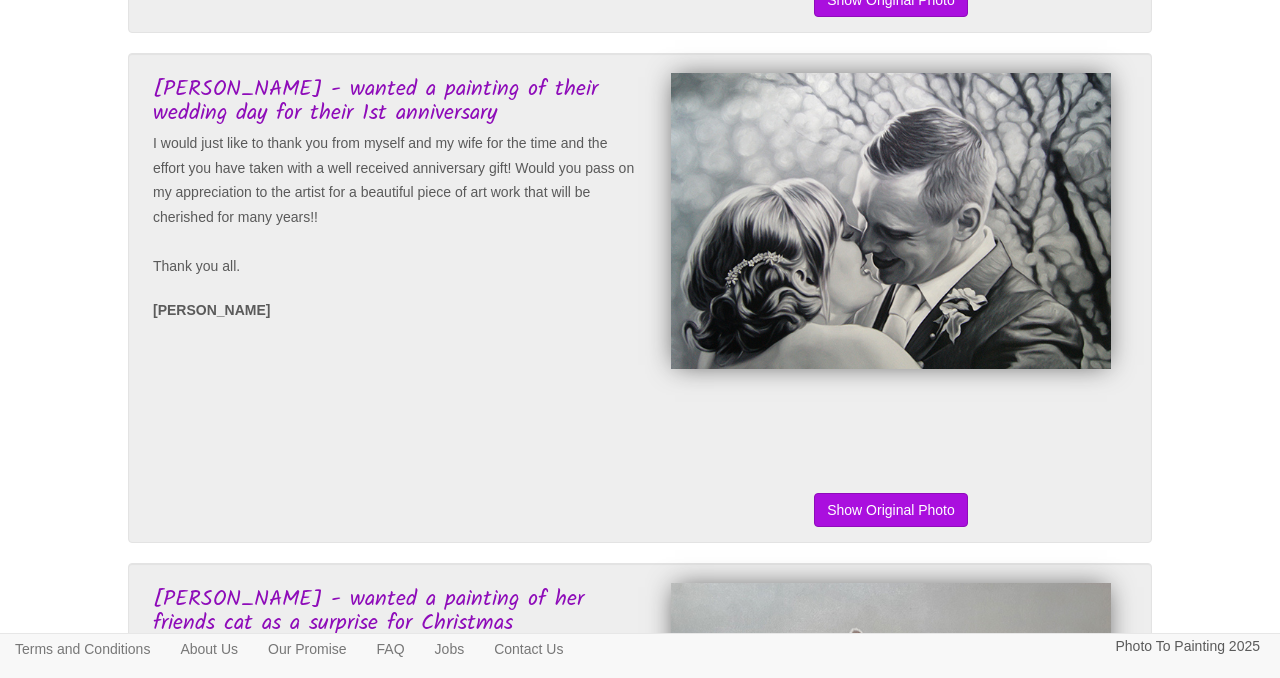 scroll, scrollTop: 4205, scrollLeft: 0, axis: vertical 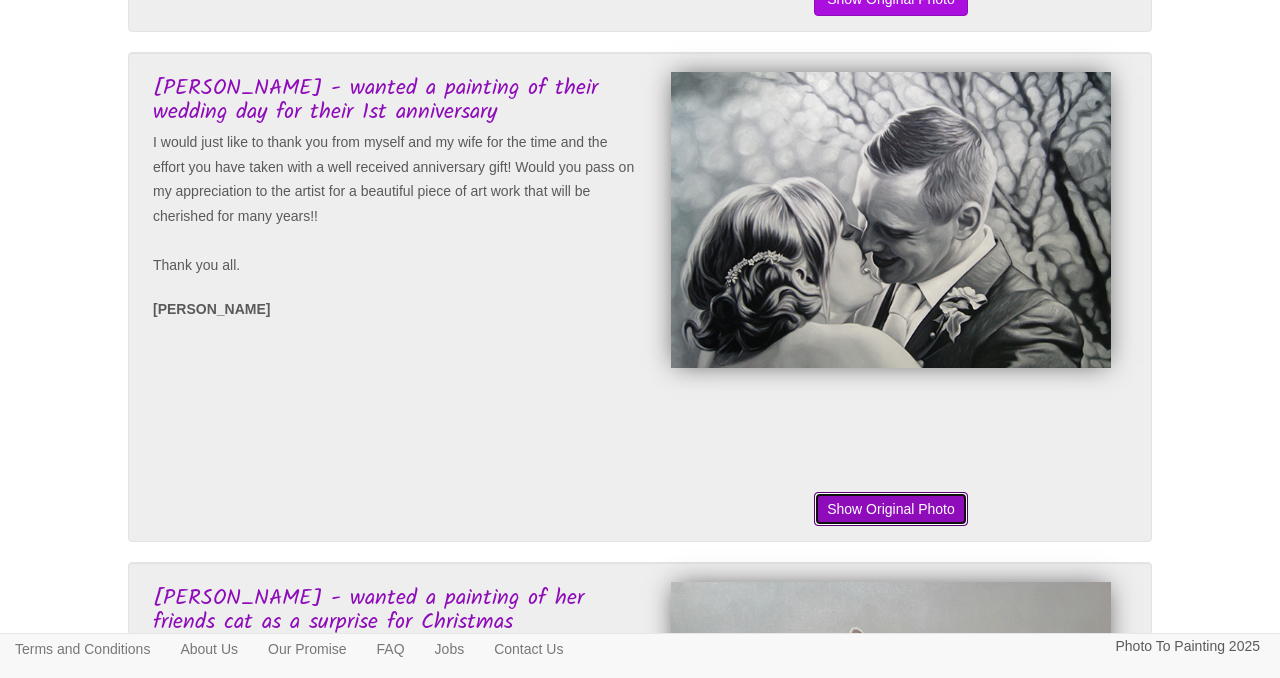 click on "Show Original Photo" at bounding box center (891, 509) 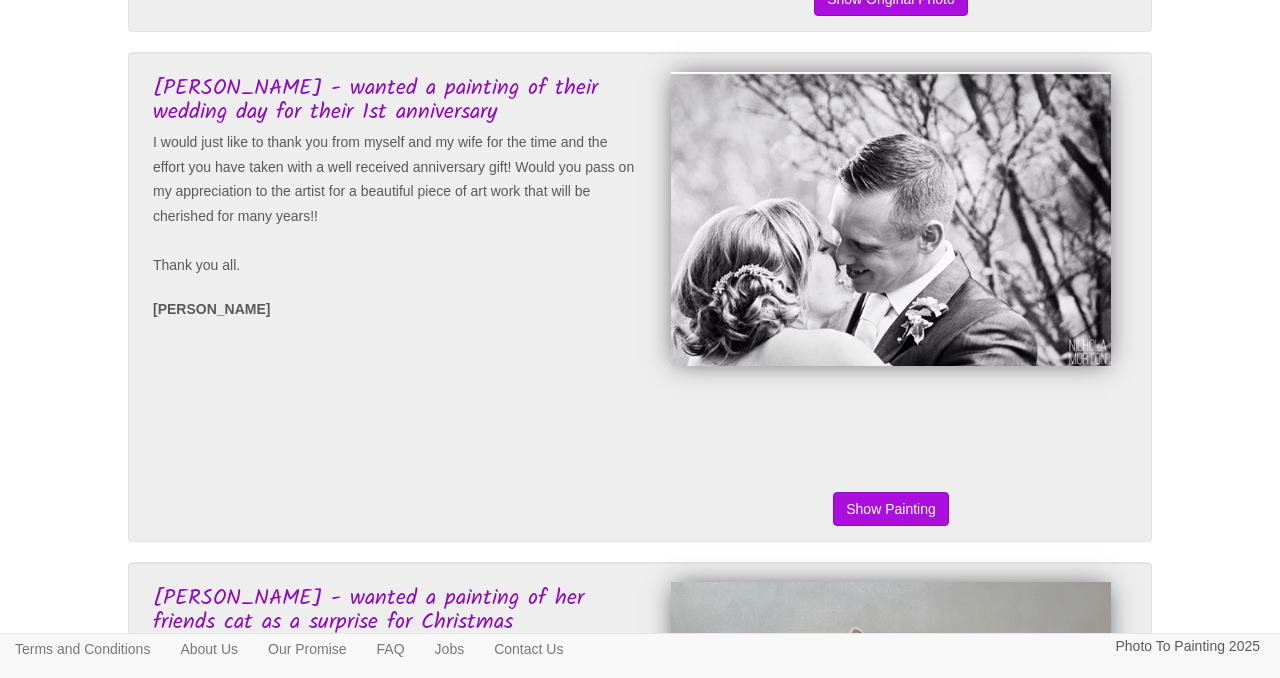 click on "Show Original Photo" at bounding box center [891, 509] 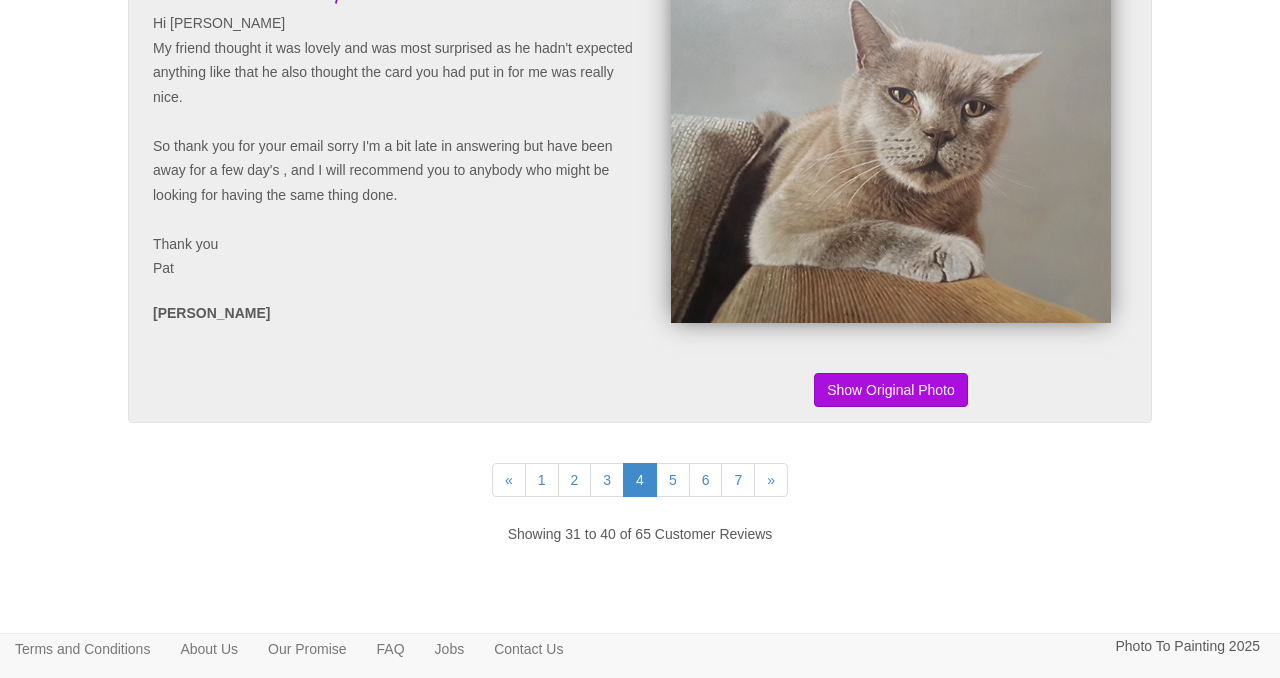 scroll, scrollTop: 4836, scrollLeft: 0, axis: vertical 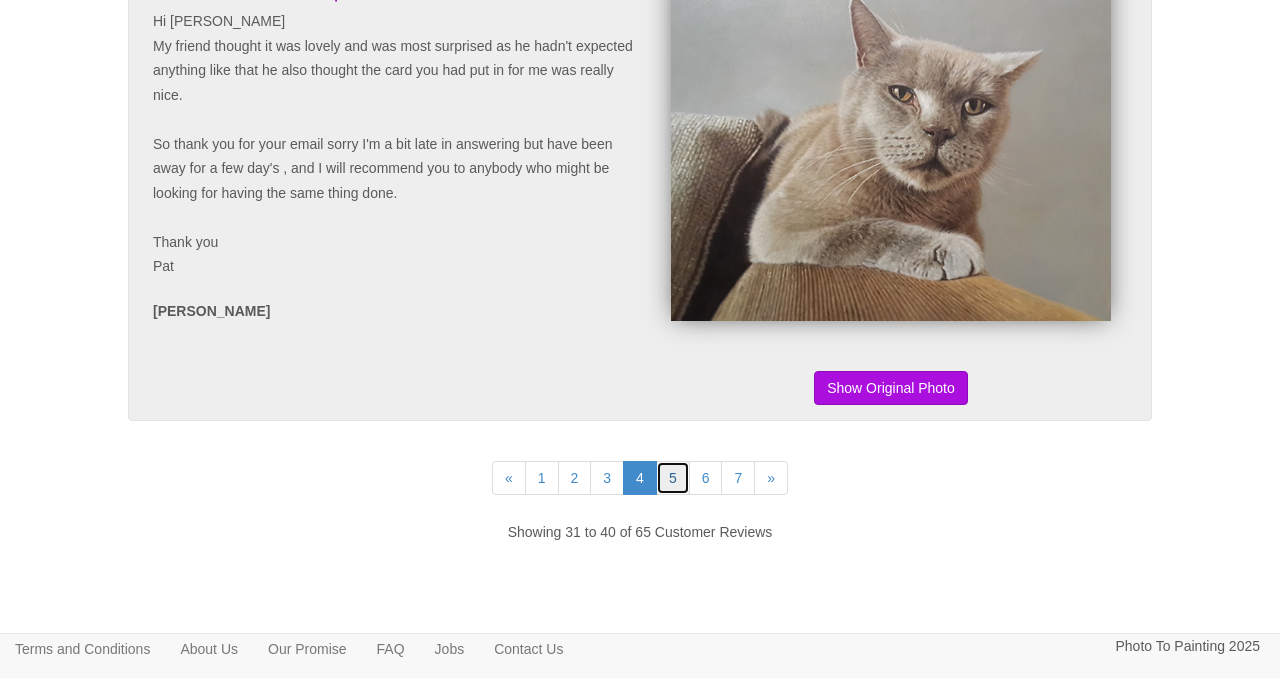 click on "5" at bounding box center (673, 478) 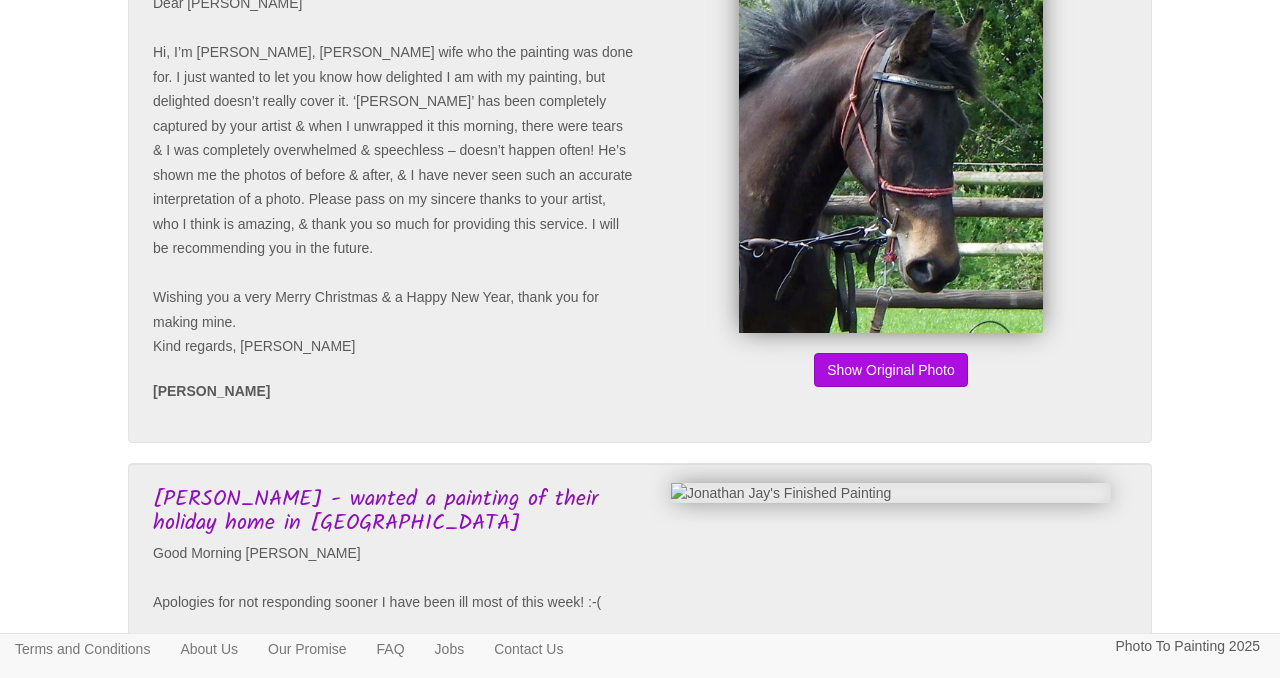 scroll, scrollTop: 793, scrollLeft: 0, axis: vertical 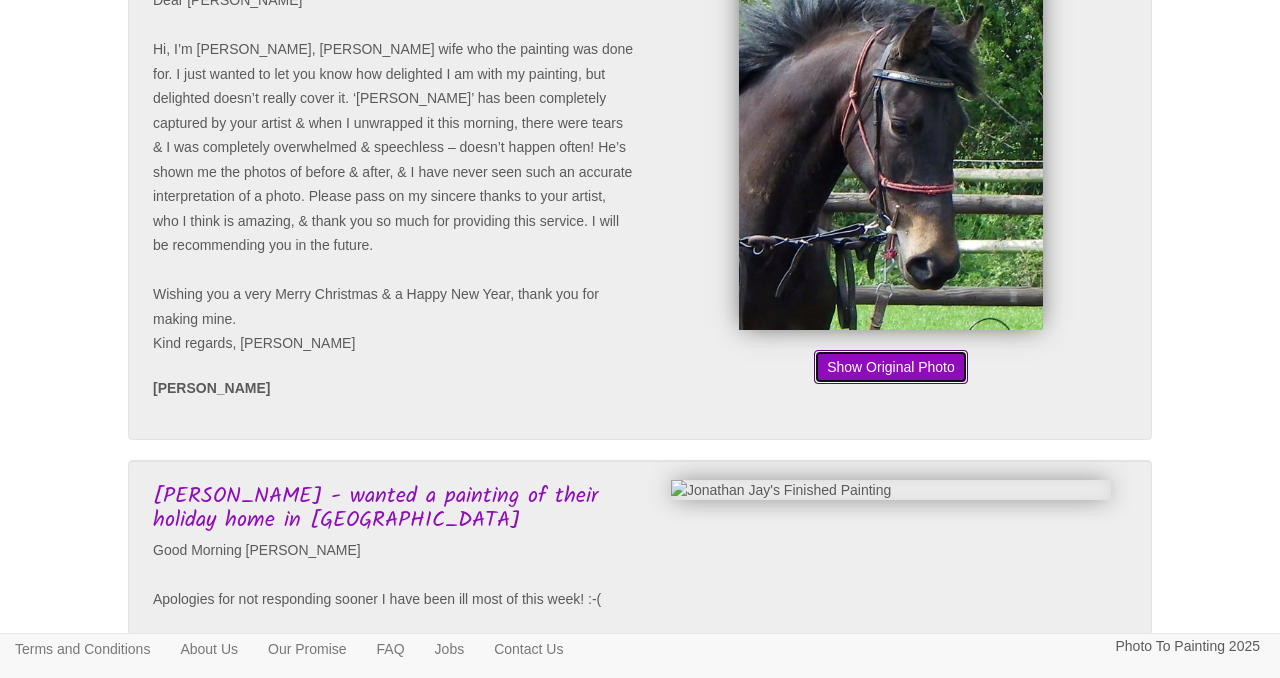 click on "Show Original Photo" at bounding box center [891, 367] 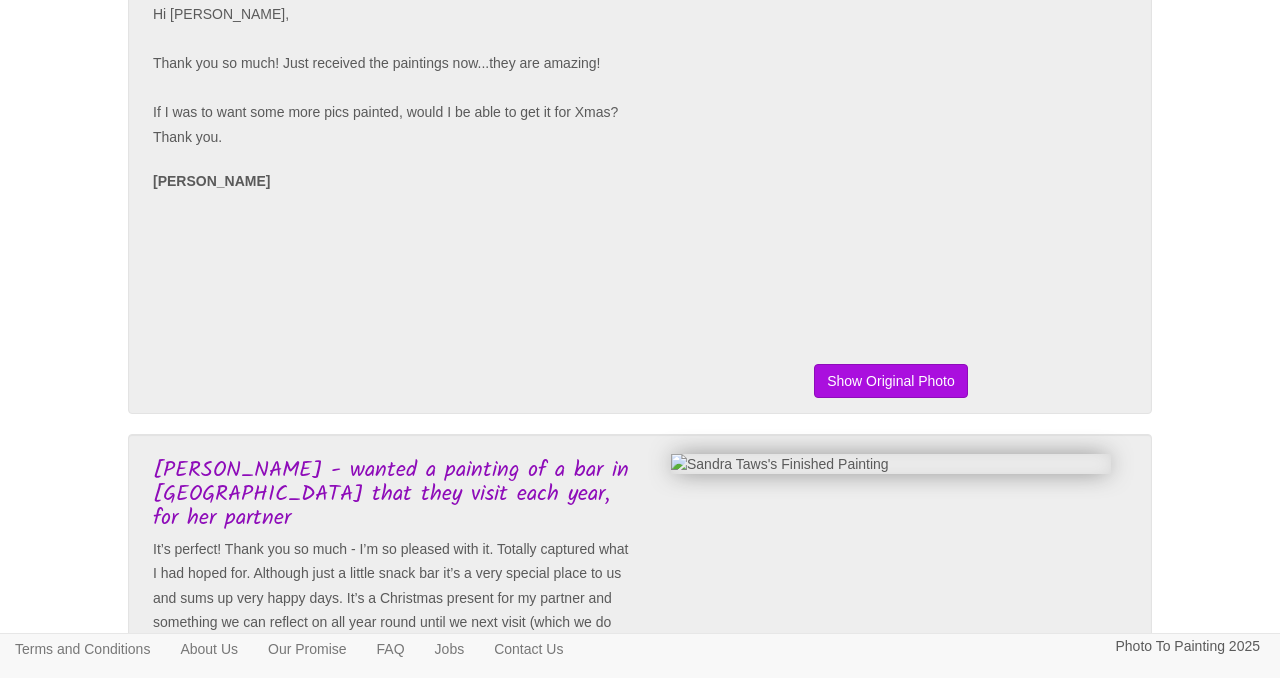 scroll, scrollTop: 1857, scrollLeft: 0, axis: vertical 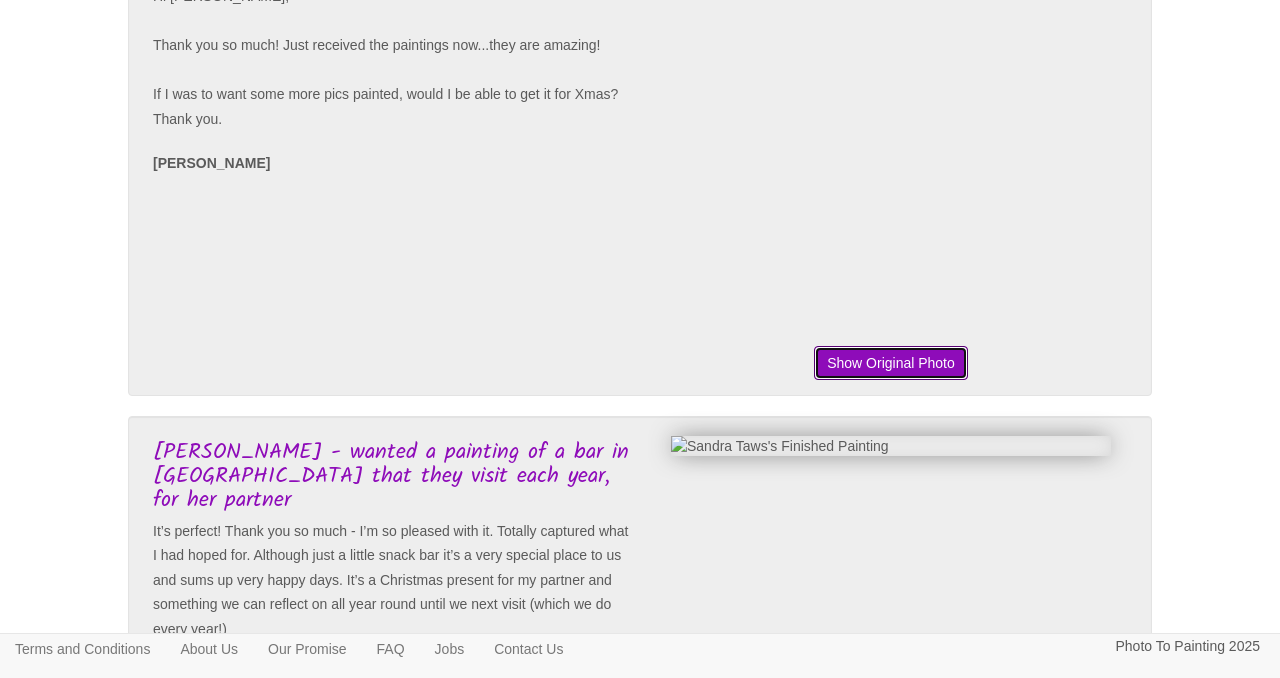 click on "Show Original Photo" at bounding box center [891, 363] 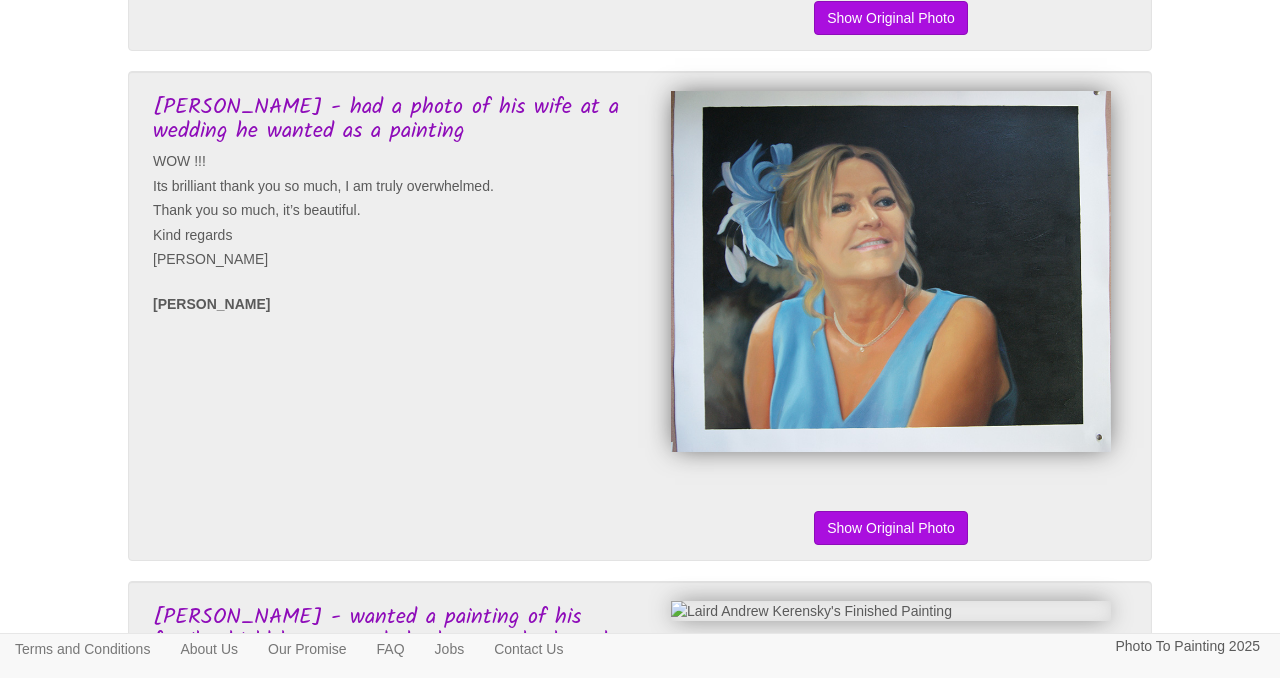 scroll, scrollTop: 3220, scrollLeft: 0, axis: vertical 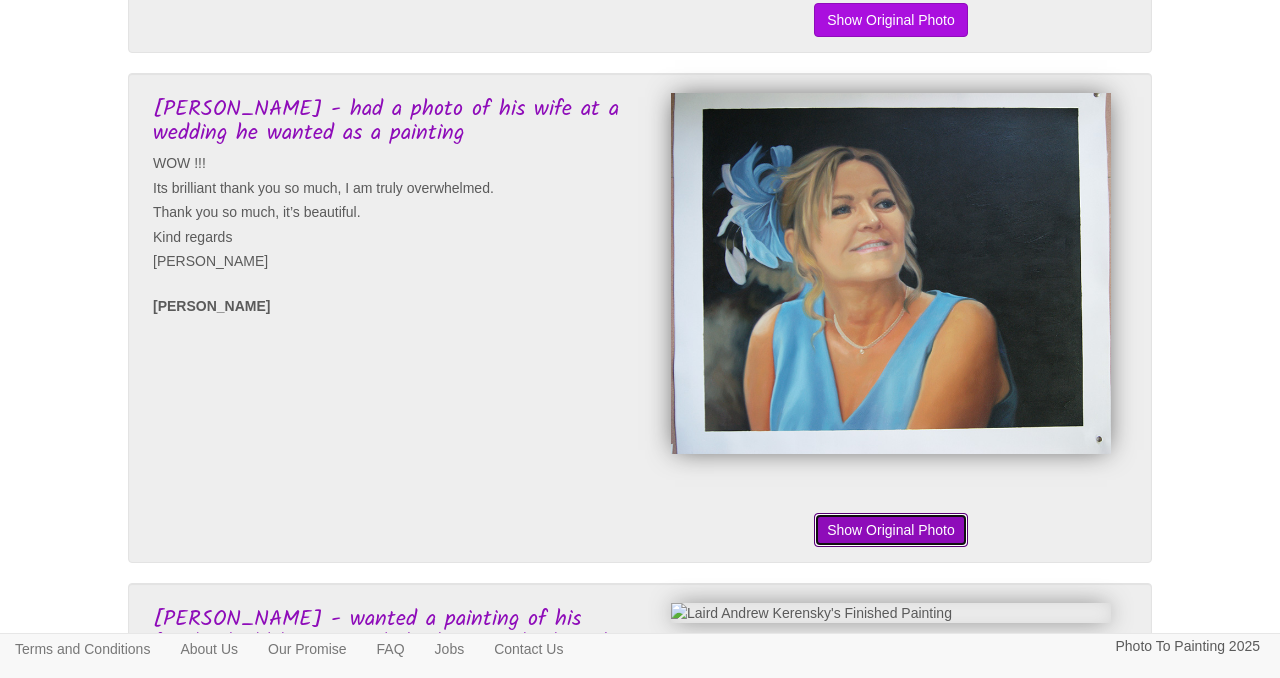 click on "Show Original Photo" at bounding box center (891, 530) 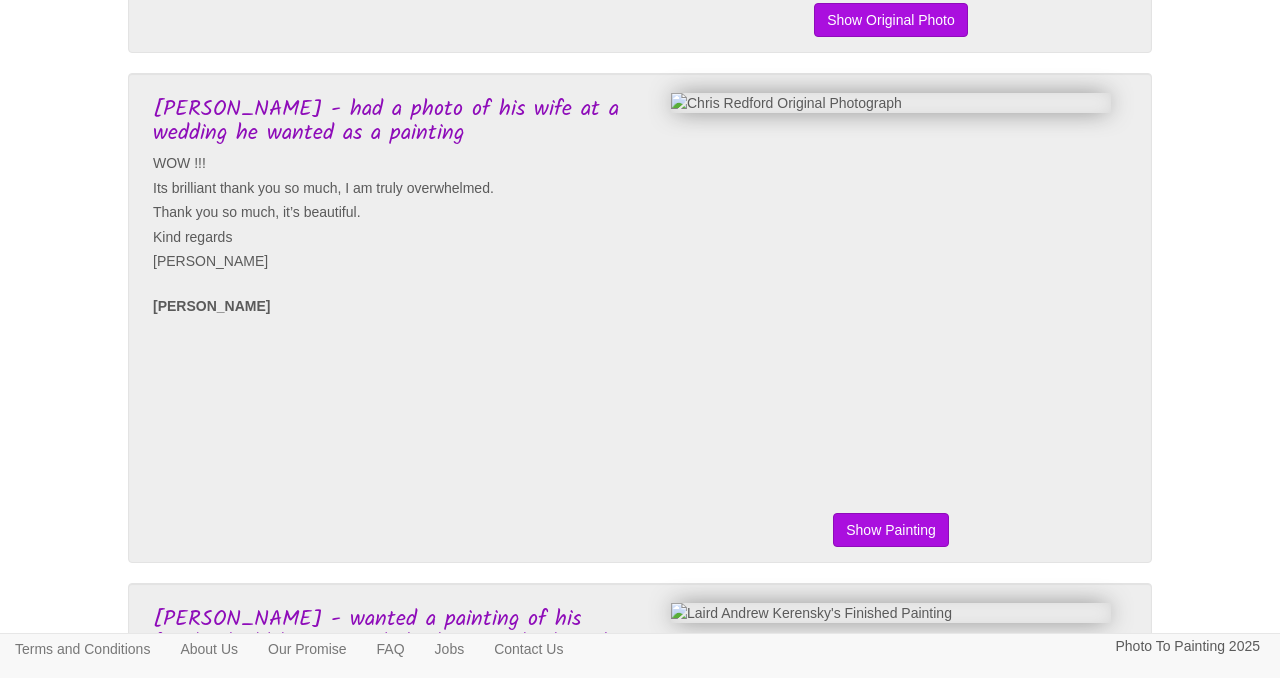 click on "Show Original Photo" at bounding box center (891, 530) 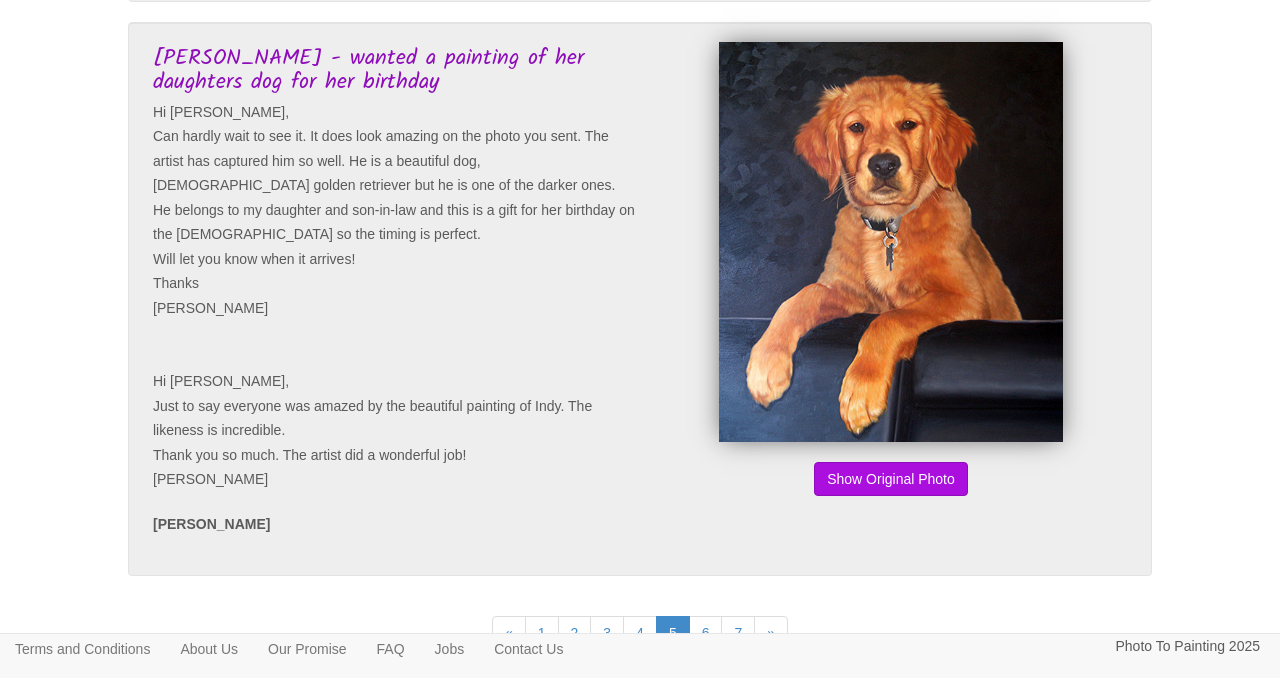 scroll, scrollTop: 5088, scrollLeft: 0, axis: vertical 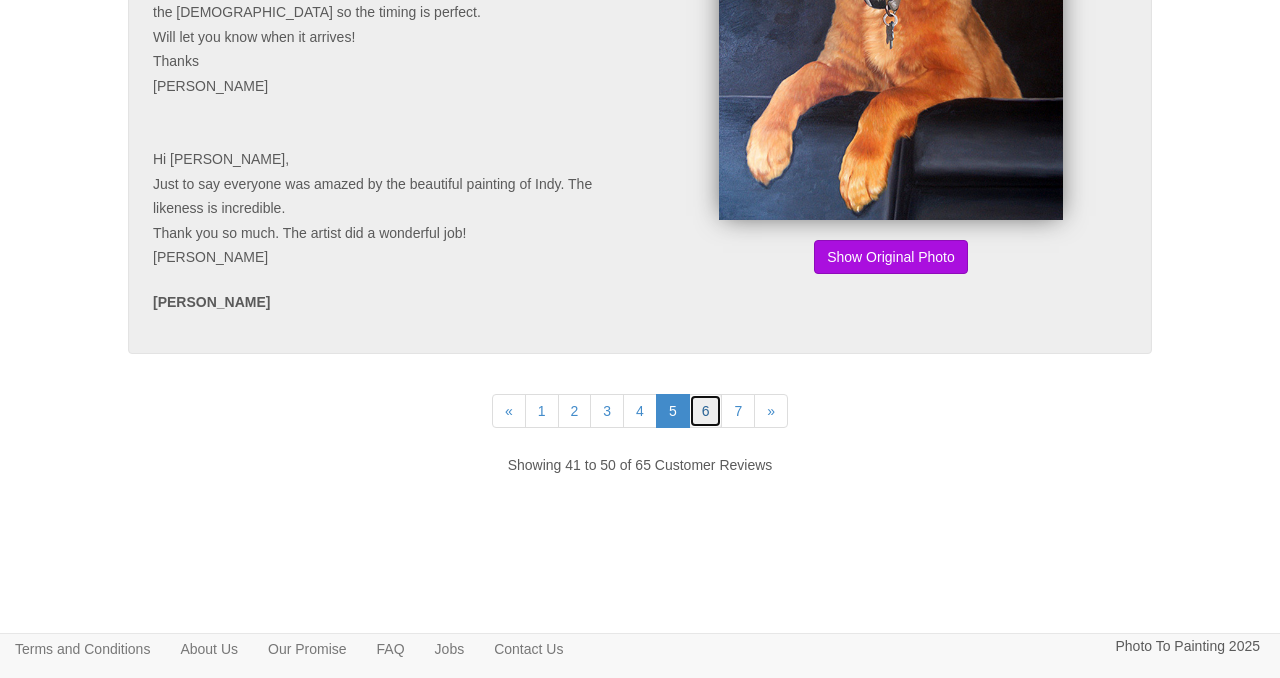 click on "6" at bounding box center (706, 411) 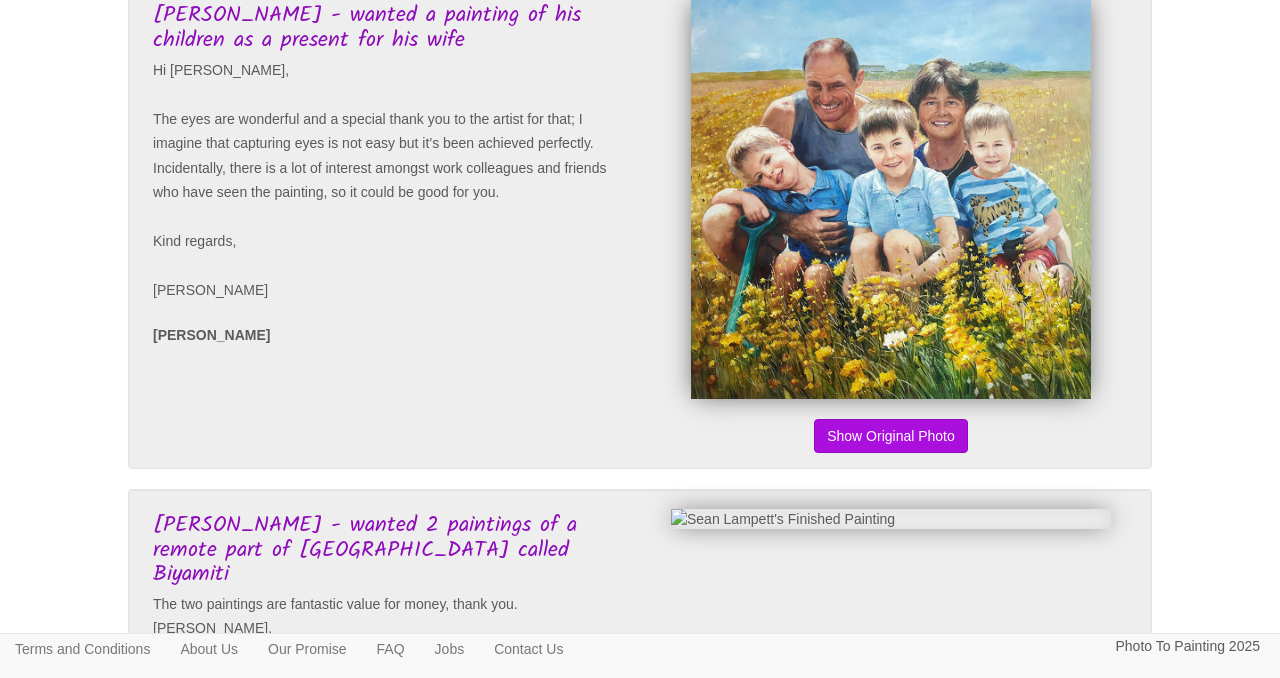 scroll, scrollTop: 3830, scrollLeft: 0, axis: vertical 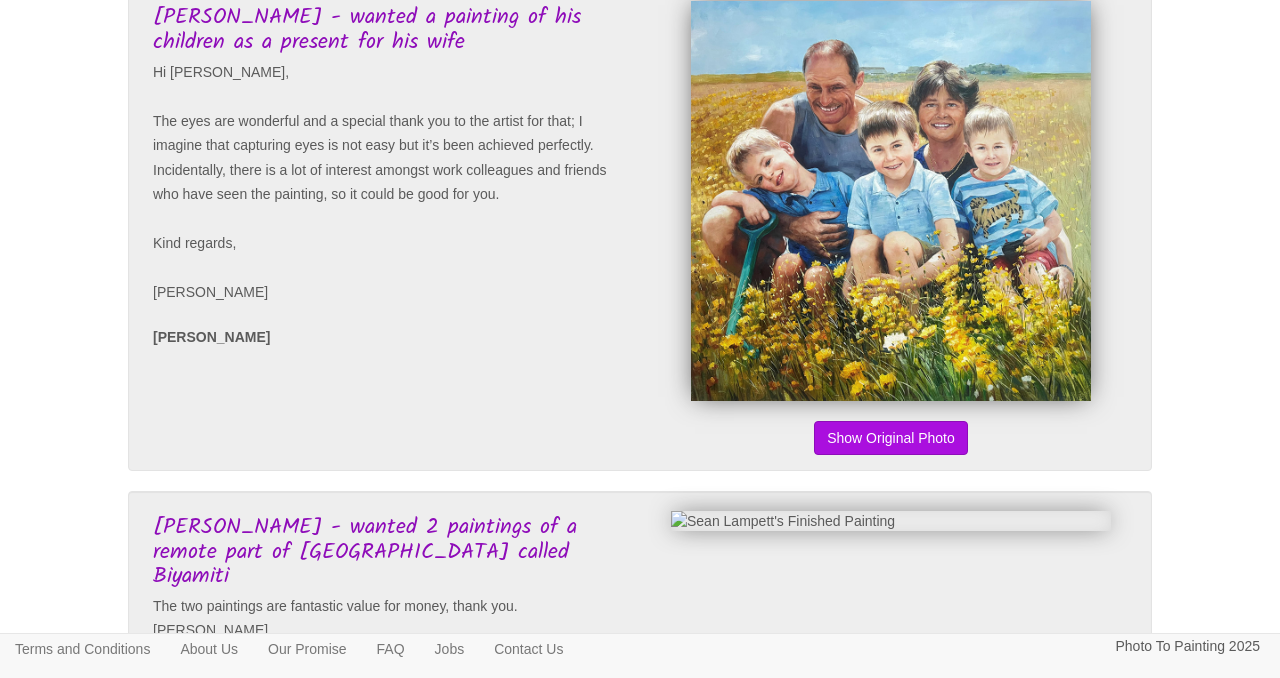 click on "Show Painting
Show Original Photo" at bounding box center (886, 226) 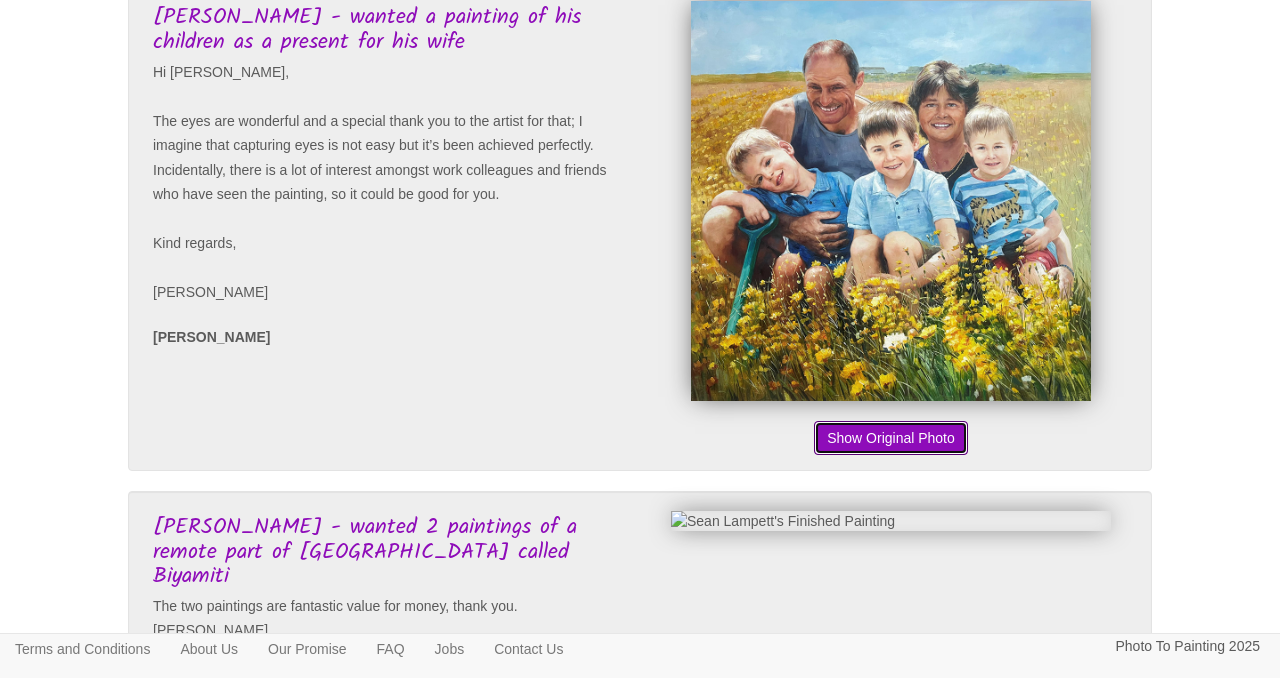 click on "Show Original Photo" at bounding box center (891, 438) 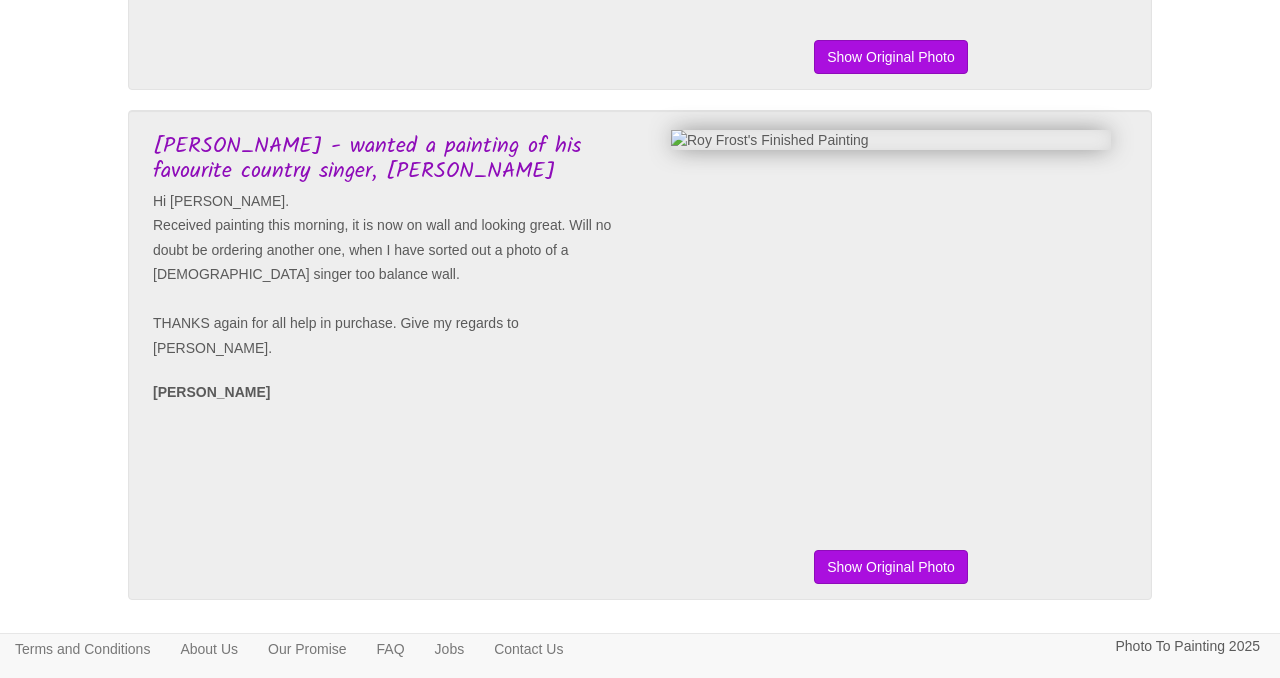 scroll, scrollTop: 5006, scrollLeft: 0, axis: vertical 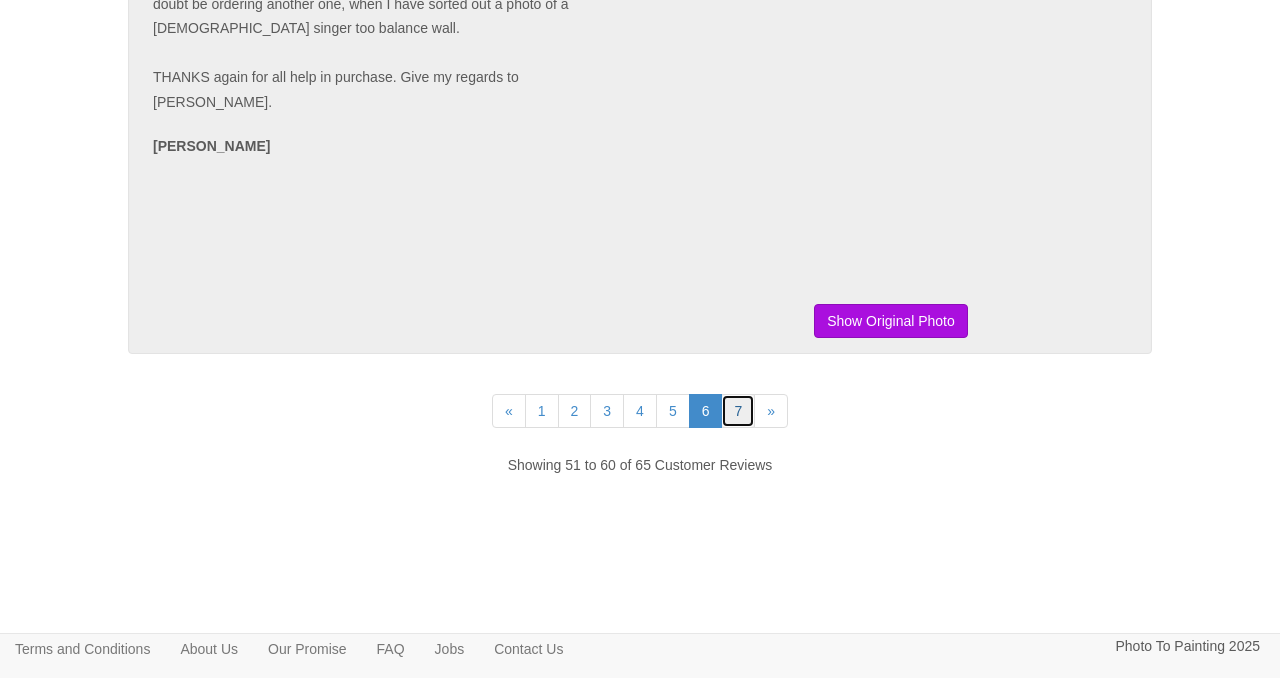 click on "7" at bounding box center (738, 411) 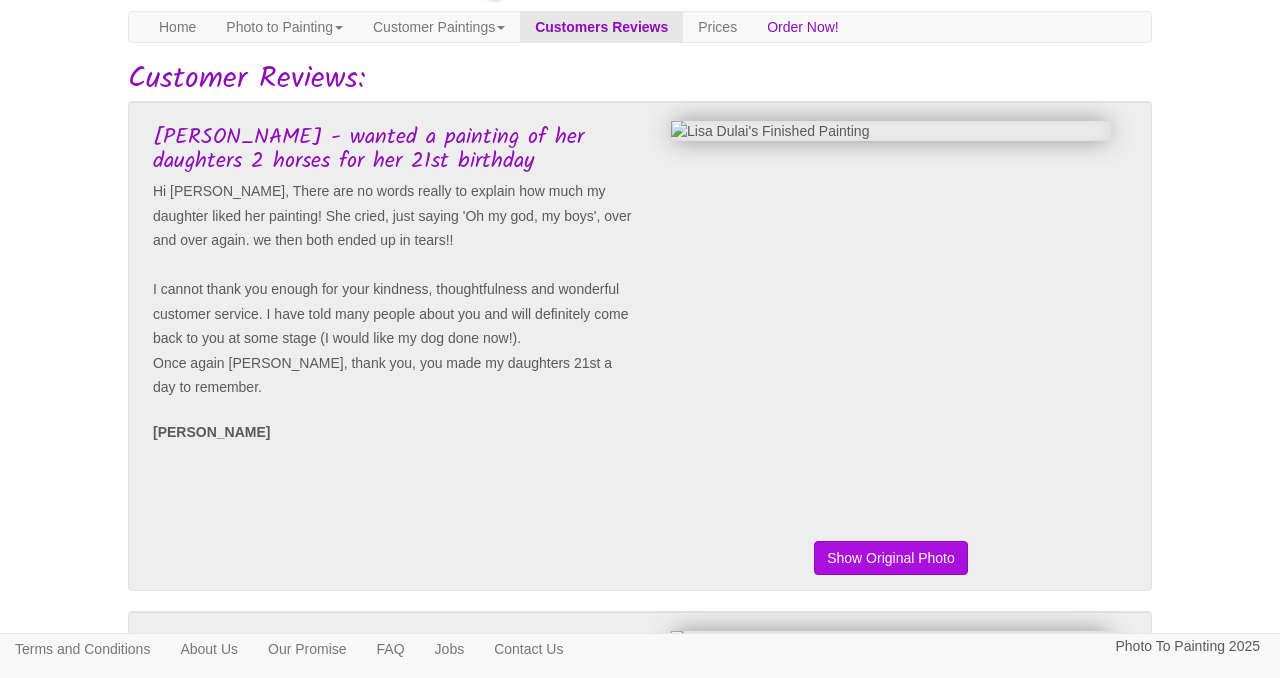 scroll, scrollTop: 0, scrollLeft: 0, axis: both 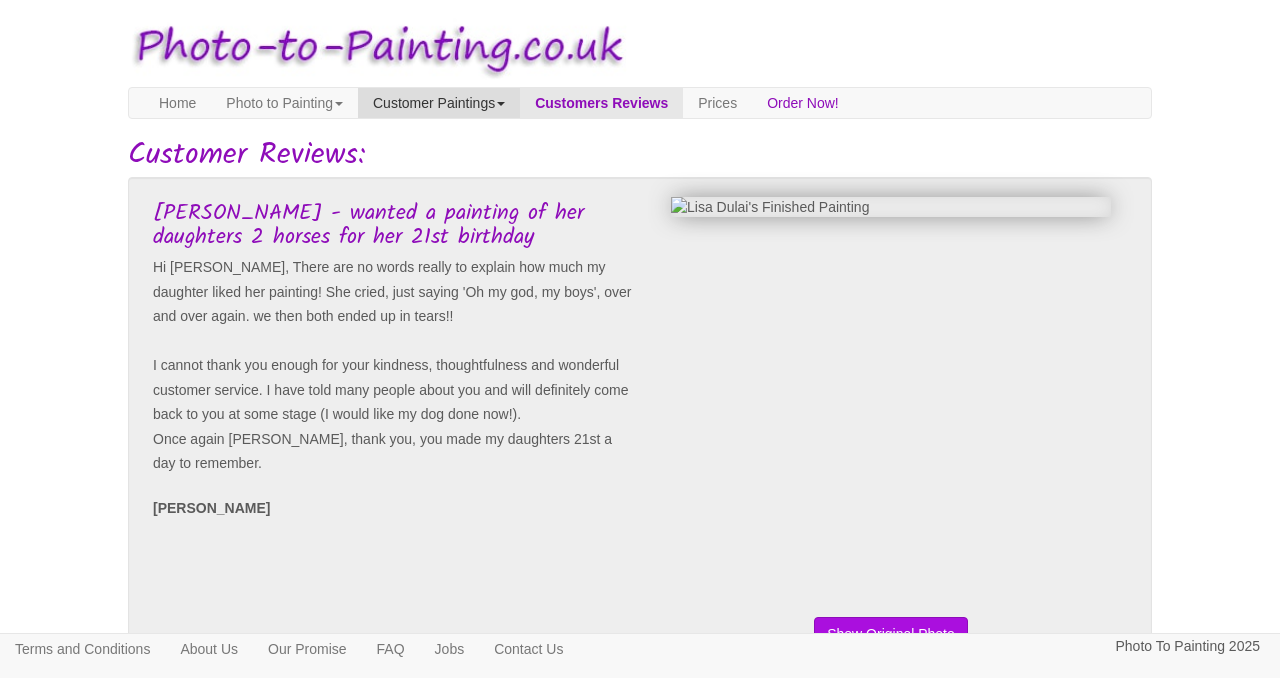click on "Customer Paintings" at bounding box center (439, 103) 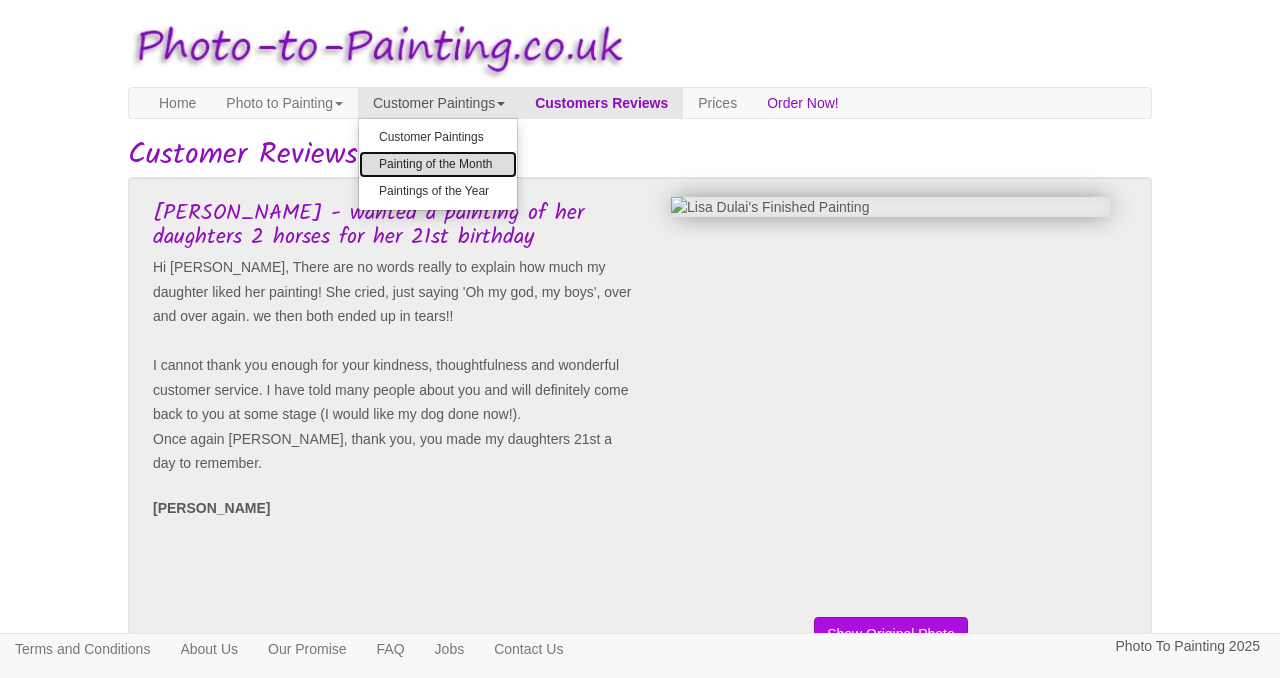 click on "Painting of the Month" at bounding box center [438, 164] 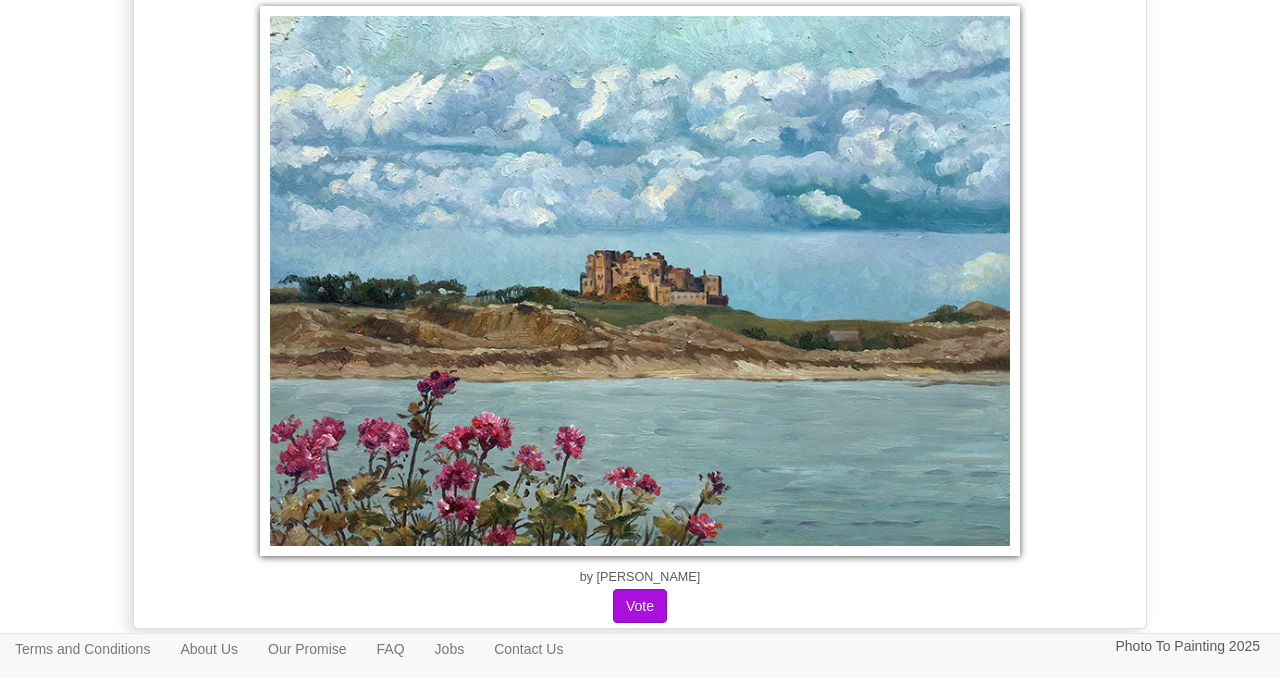 scroll, scrollTop: 6449, scrollLeft: 0, axis: vertical 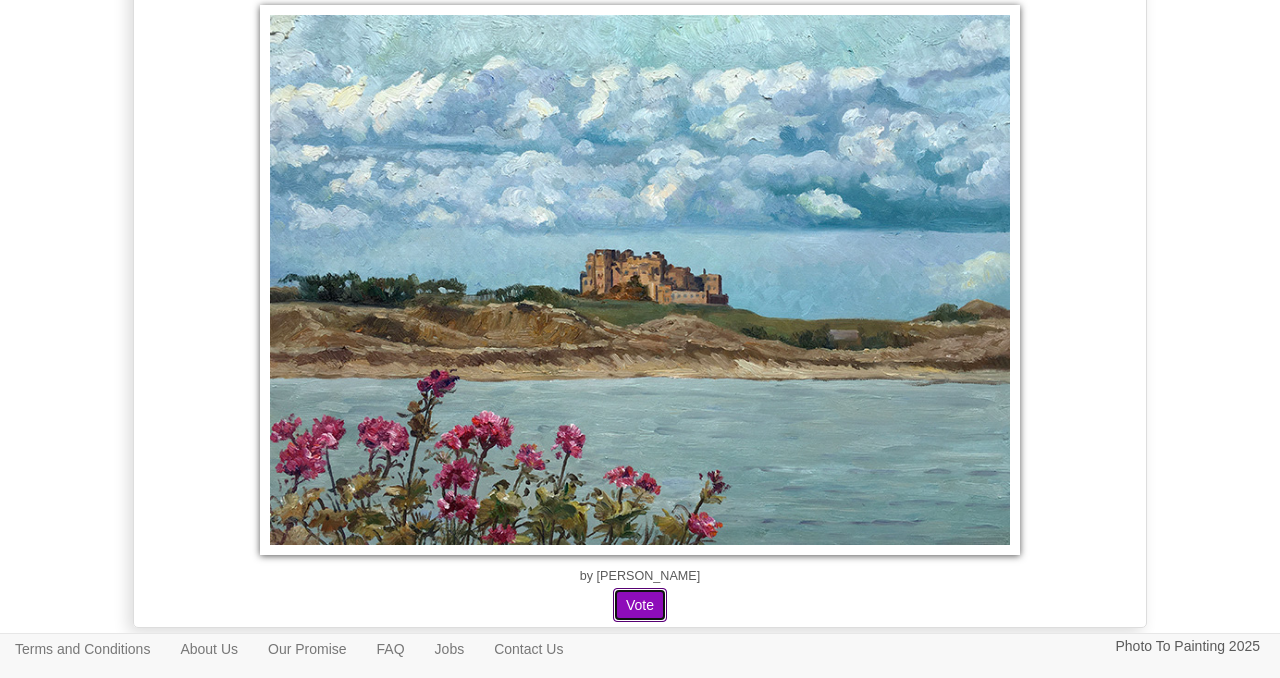 click on "Vote" at bounding box center [640, 605] 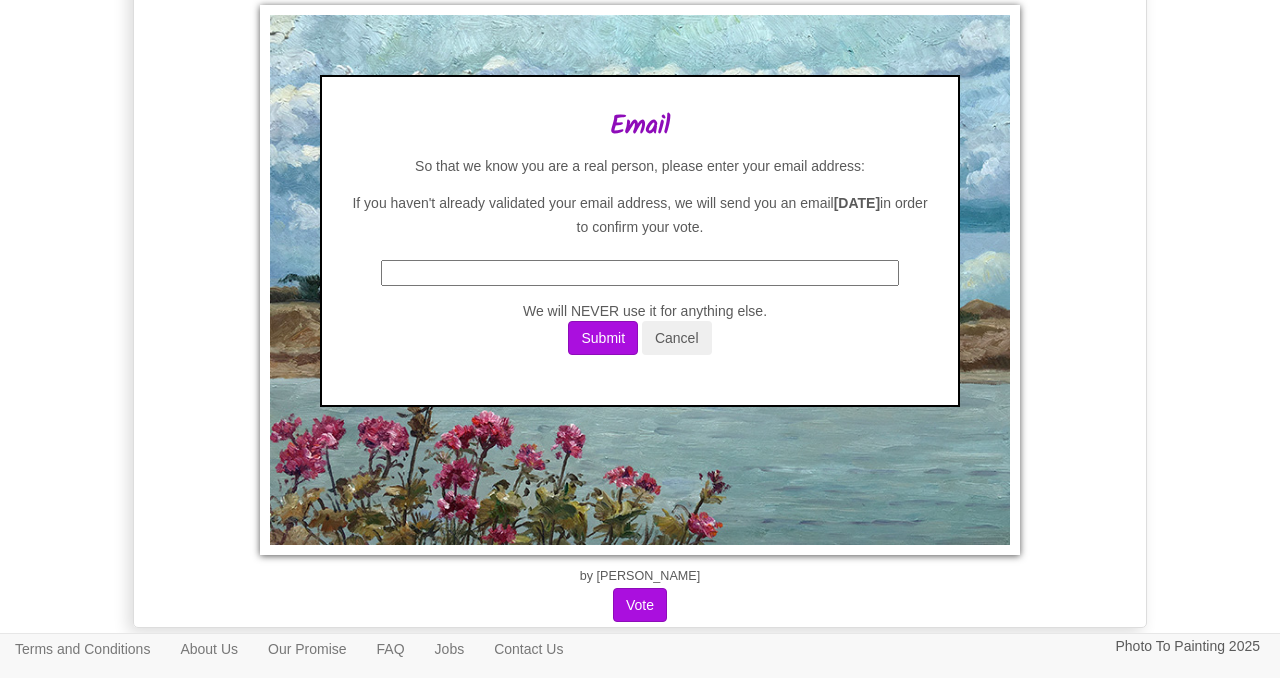 click at bounding box center (640, 273) 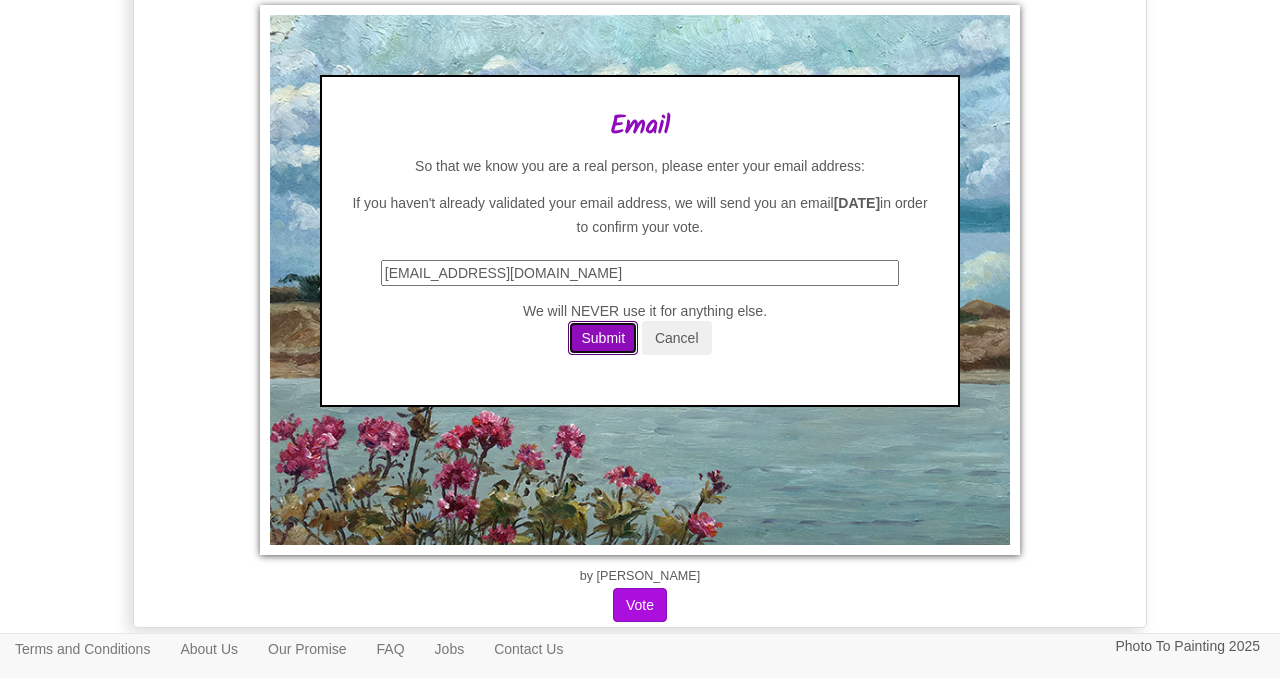 click on "Submit" at bounding box center [603, 338] 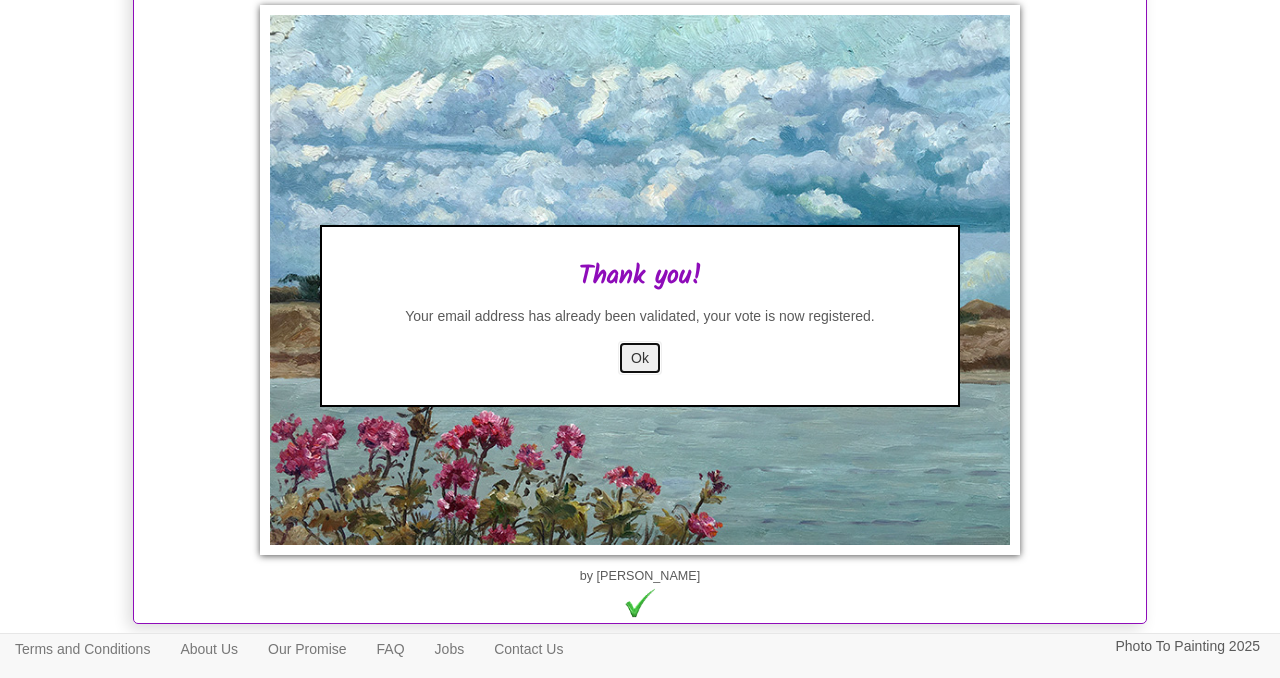 click on "Ok" at bounding box center [640, 358] 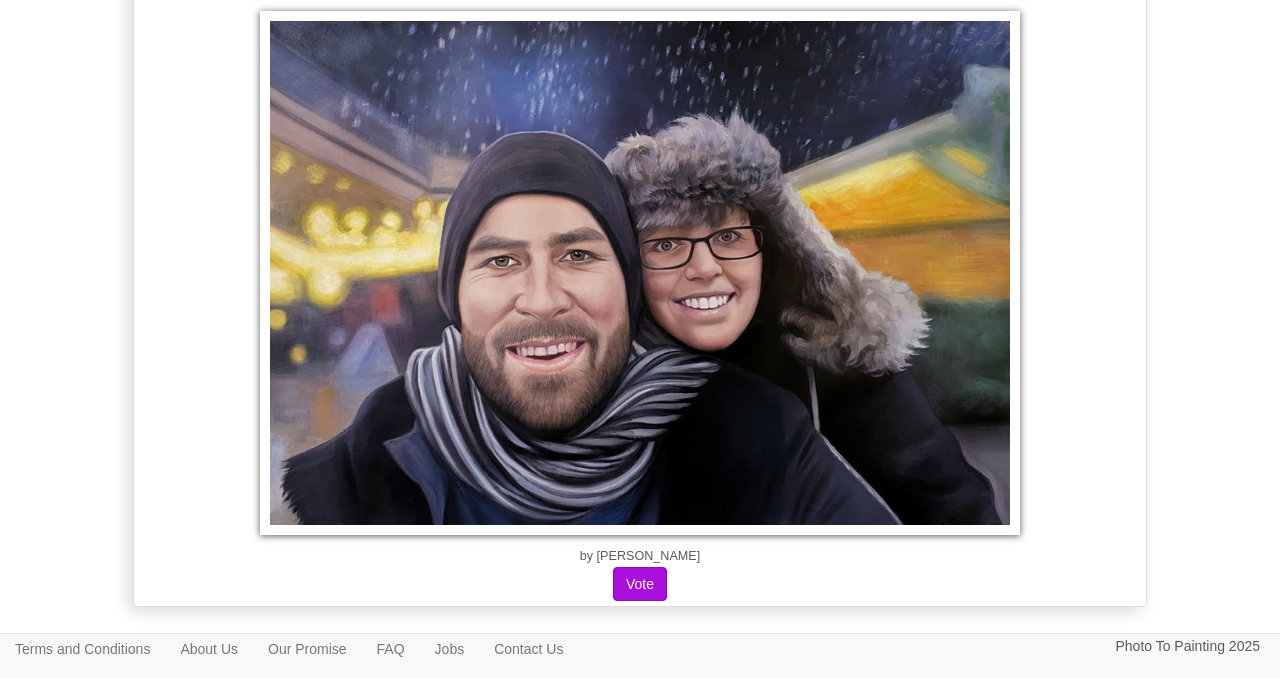 scroll, scrollTop: 0, scrollLeft: 0, axis: both 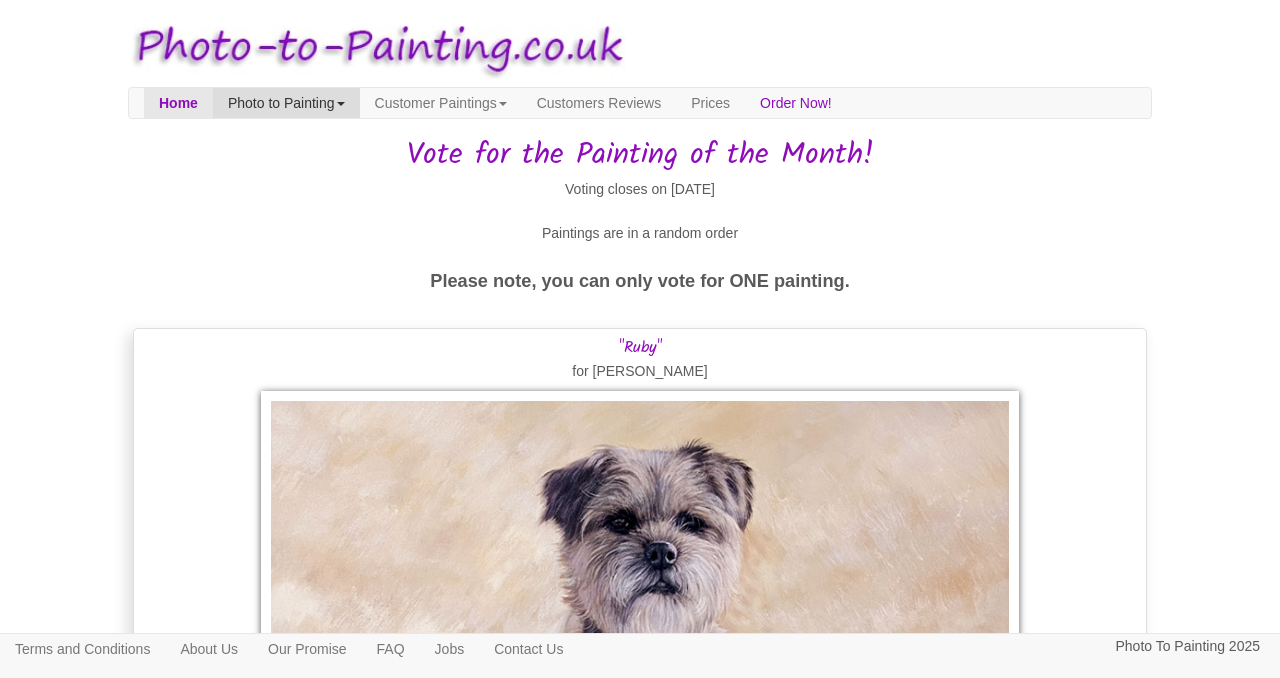 click on "Photo to Painting" at bounding box center [286, 103] 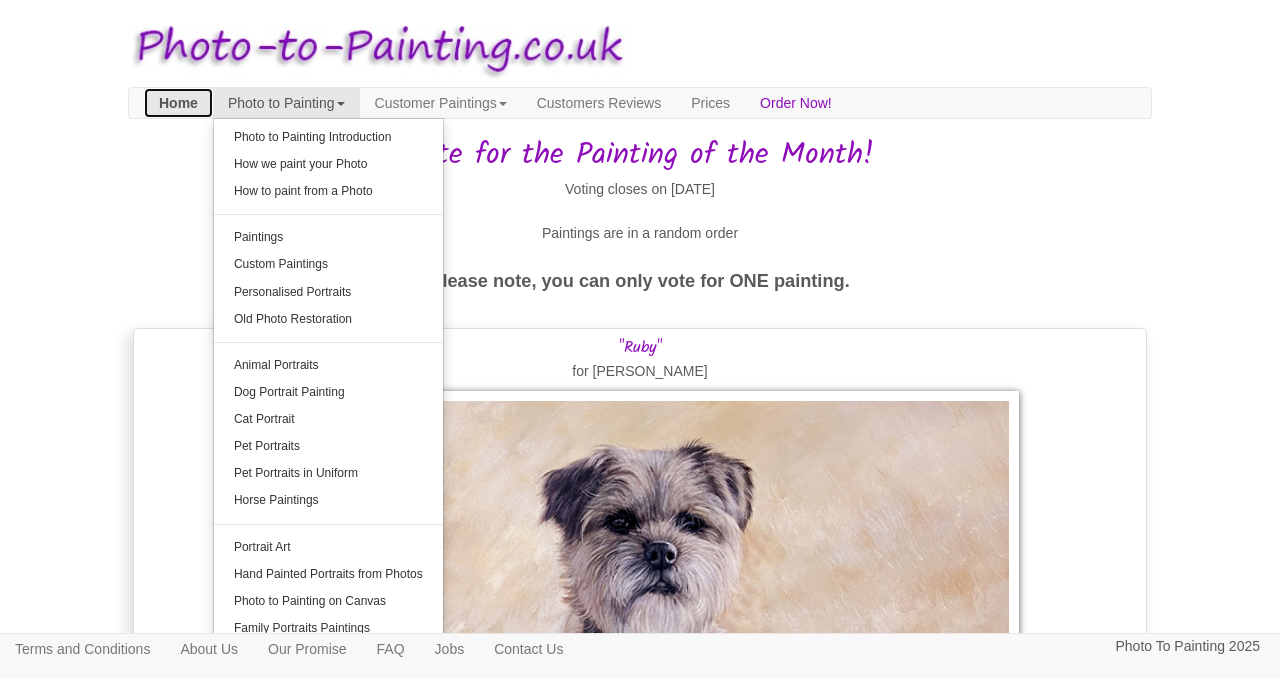 click on "Home" at bounding box center [178, 103] 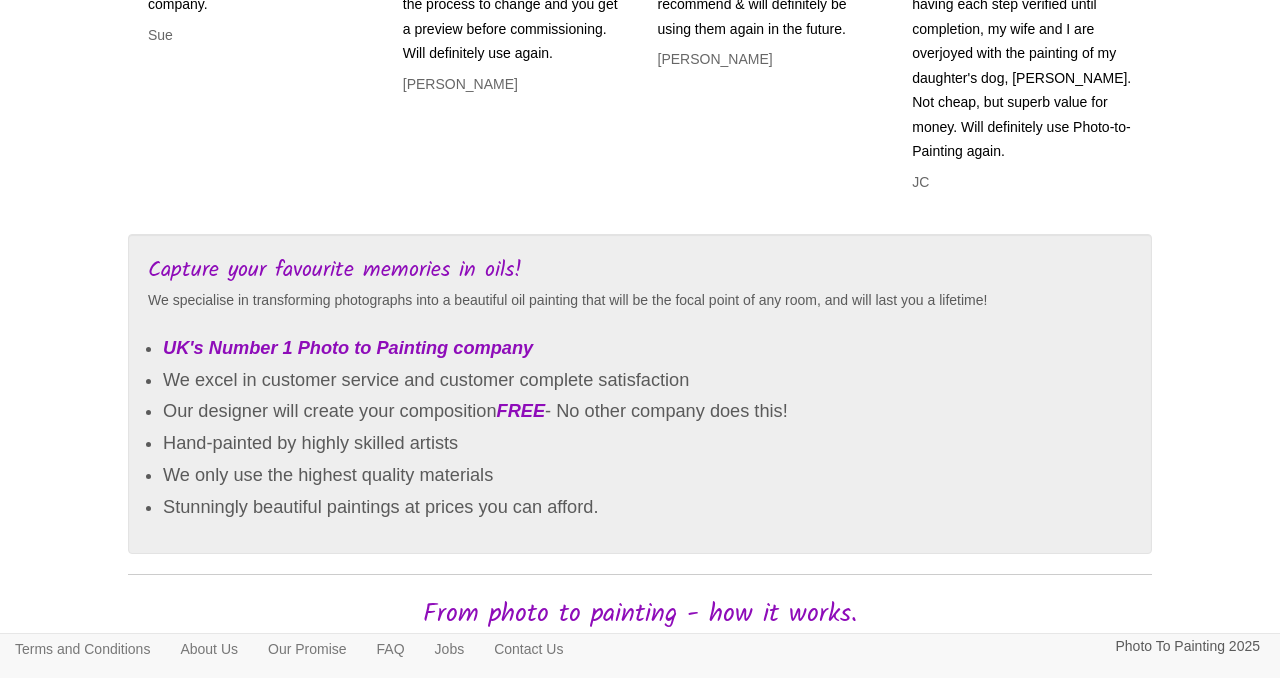scroll, scrollTop: 879, scrollLeft: 0, axis: vertical 